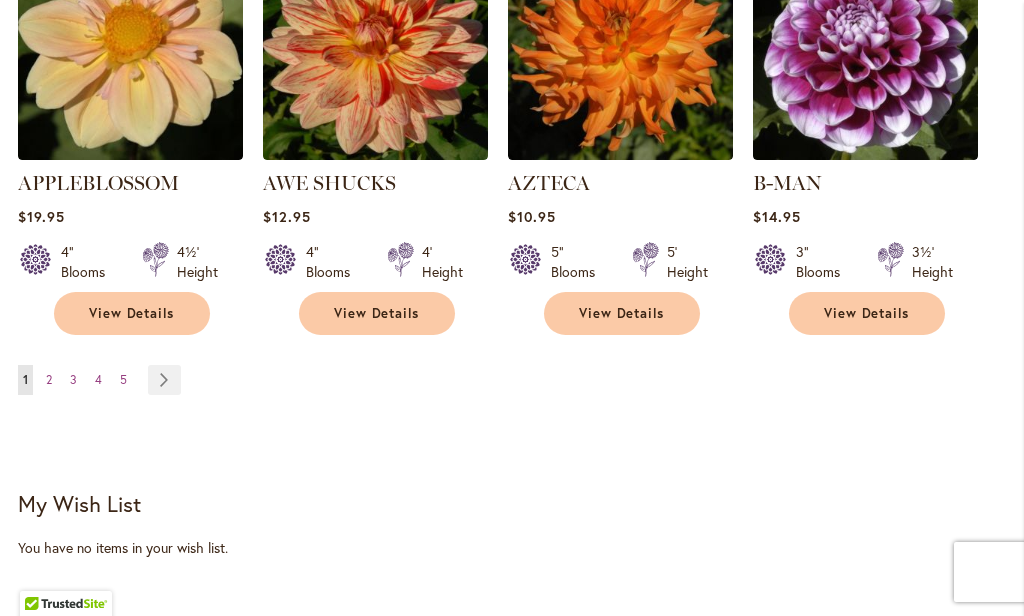 scroll, scrollTop: 2086, scrollLeft: 0, axis: vertical 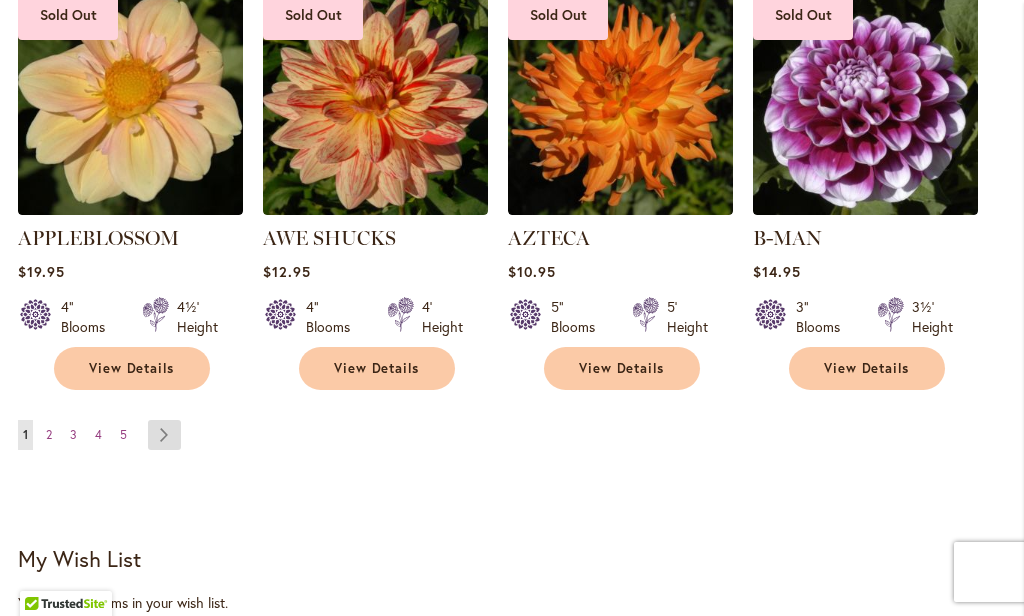 click on "Page
Next" at bounding box center [164, 435] 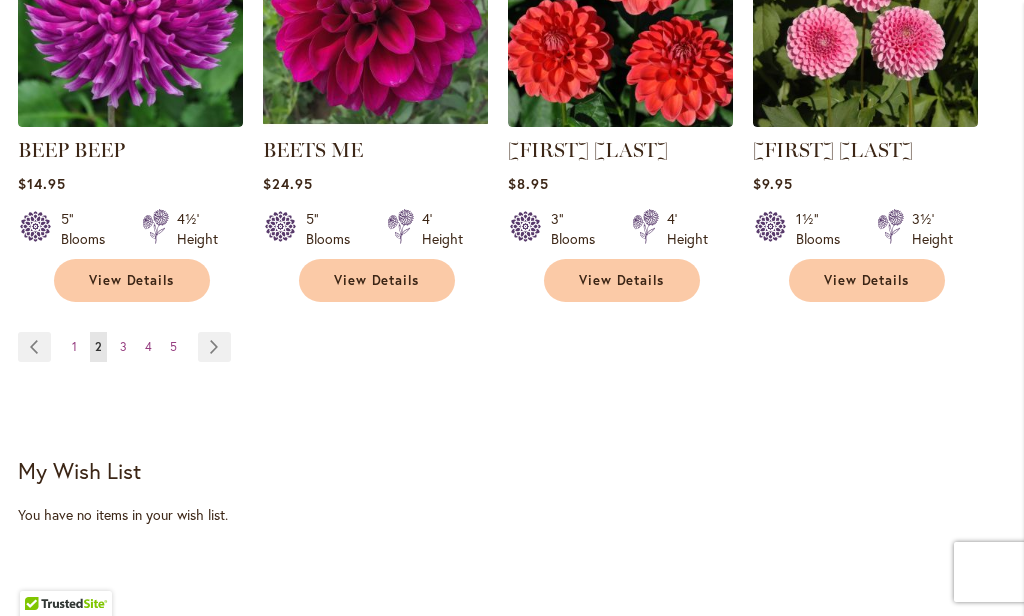 scroll, scrollTop: 2184, scrollLeft: 0, axis: vertical 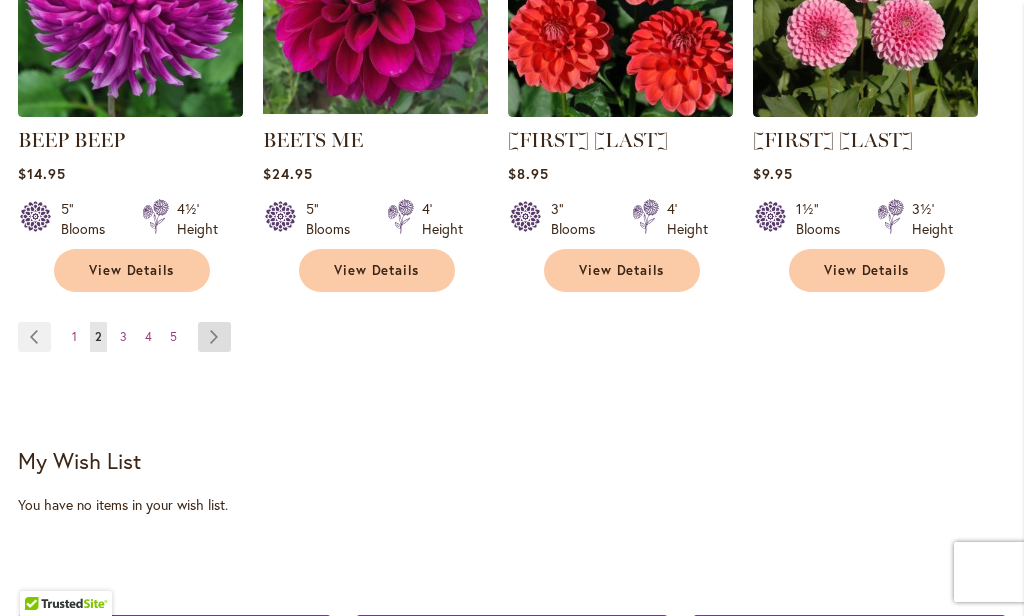 click on "Page
Next" at bounding box center [214, 337] 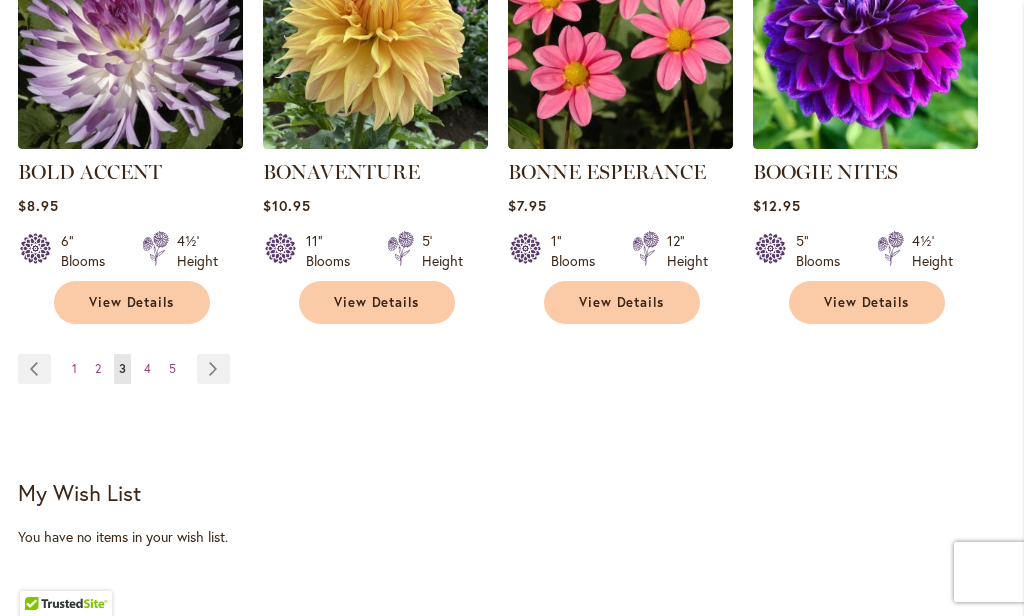 scroll, scrollTop: 2174, scrollLeft: 0, axis: vertical 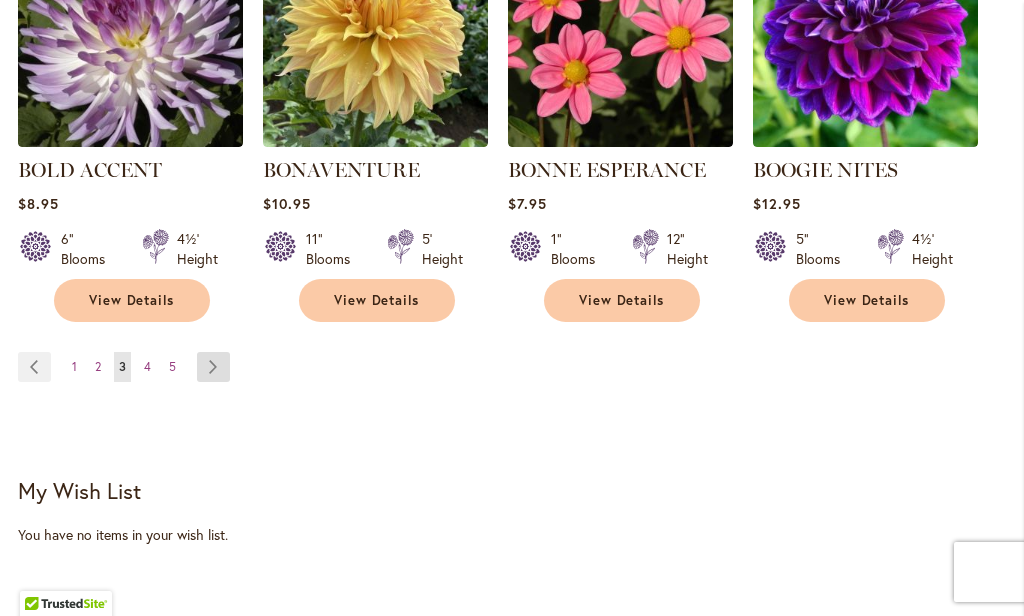 click on "Page
Next" at bounding box center (213, 367) 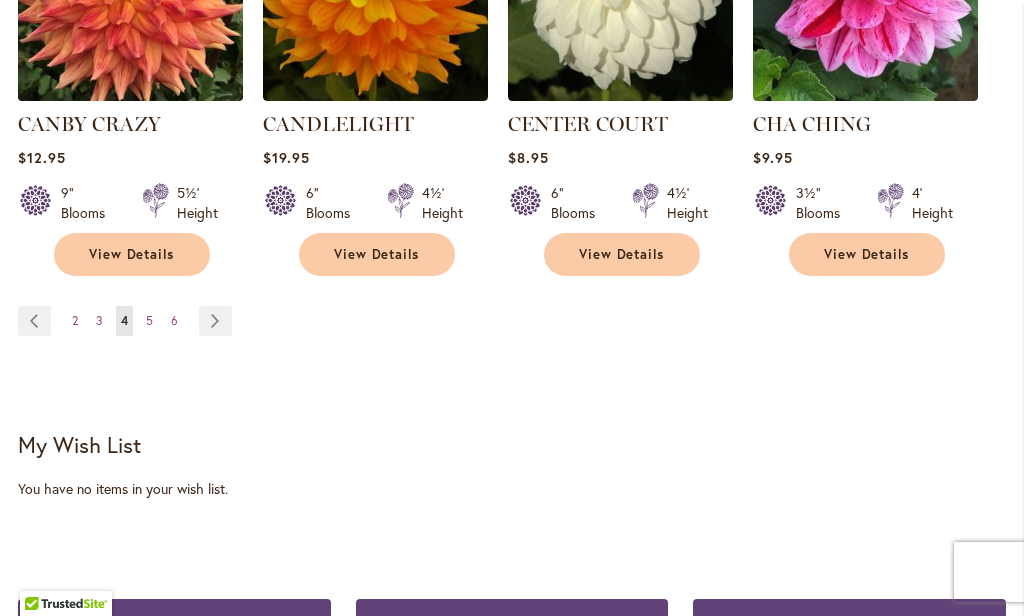 scroll, scrollTop: 2232, scrollLeft: 0, axis: vertical 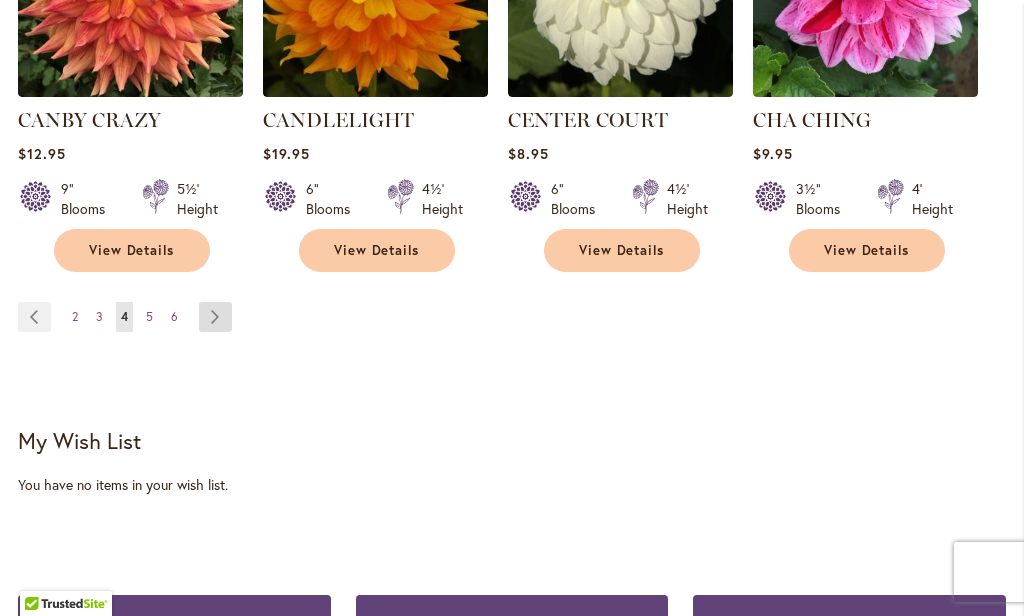 click on "Page
Next" at bounding box center (215, 317) 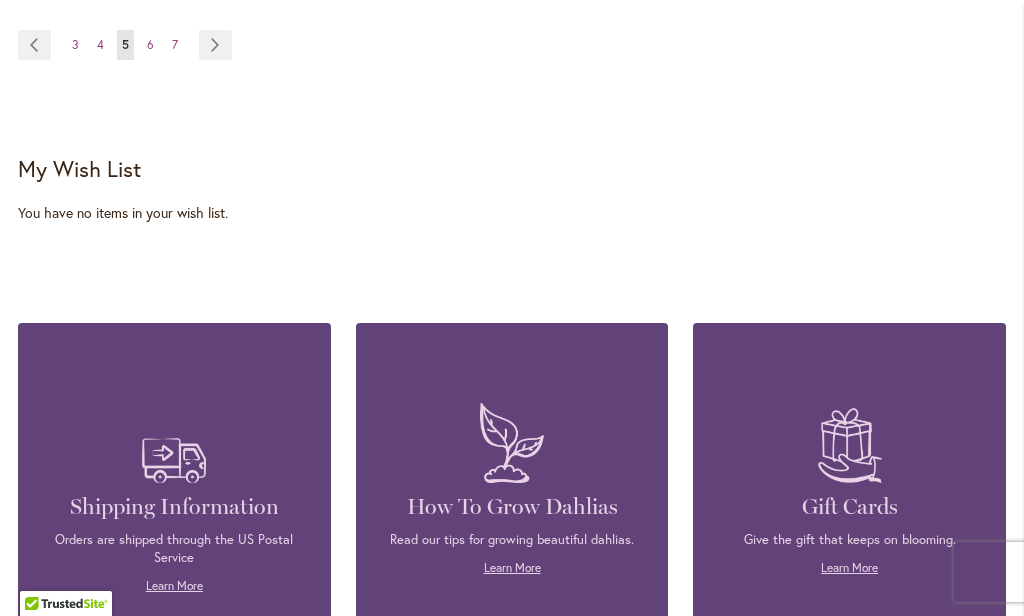scroll, scrollTop: 2479, scrollLeft: 0, axis: vertical 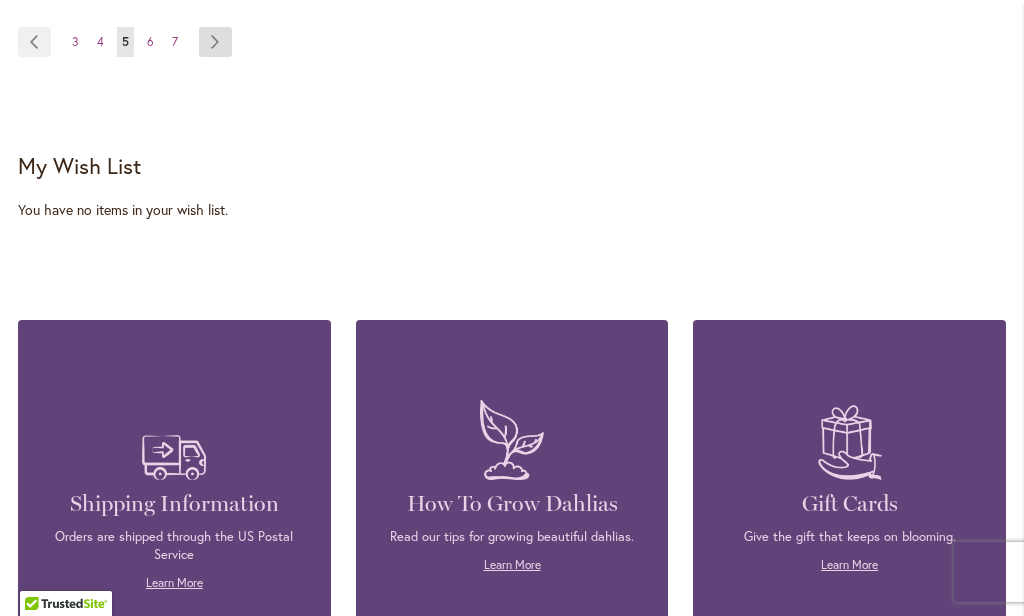 click on "Page
Next" at bounding box center [215, 42] 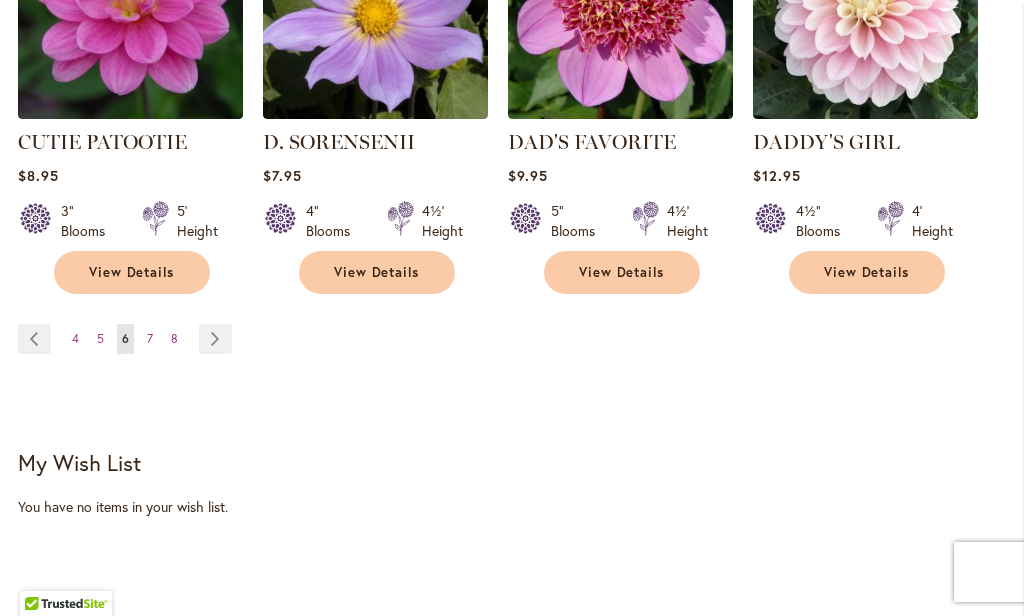 scroll, scrollTop: 2210, scrollLeft: 0, axis: vertical 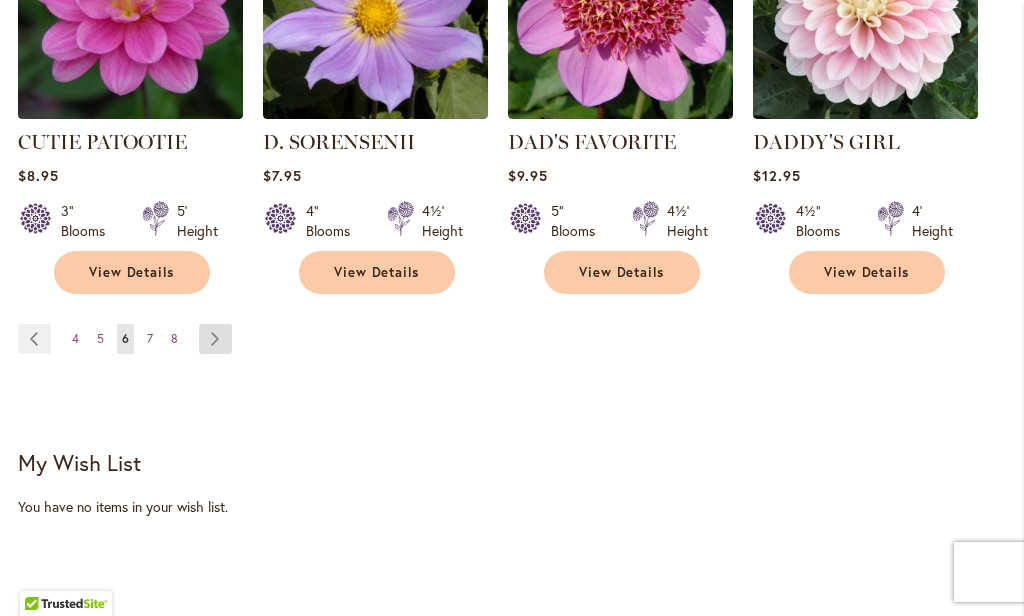 click on "Page
Next" at bounding box center [215, 339] 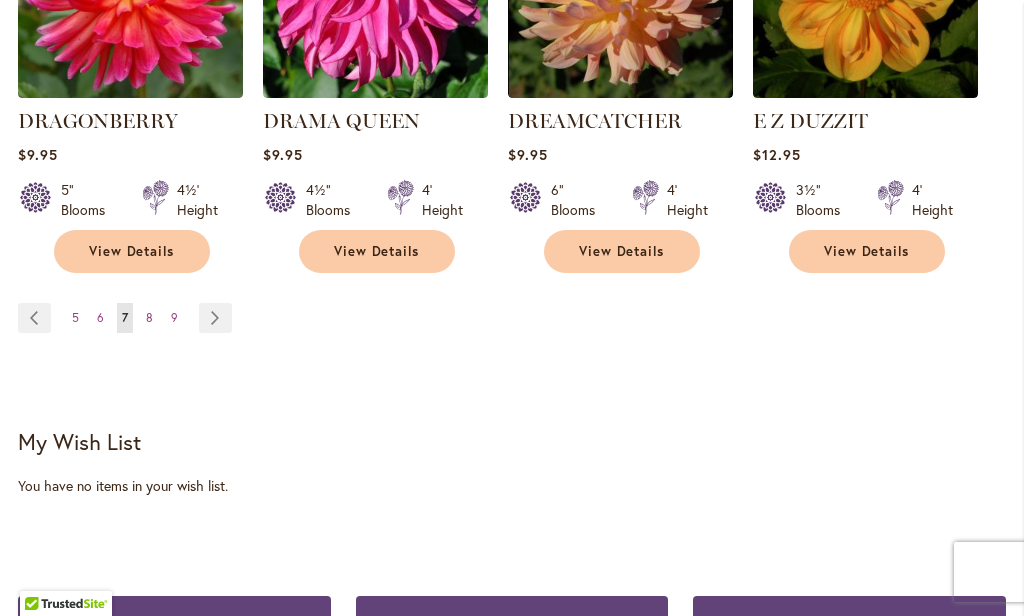 scroll, scrollTop: 2206, scrollLeft: 0, axis: vertical 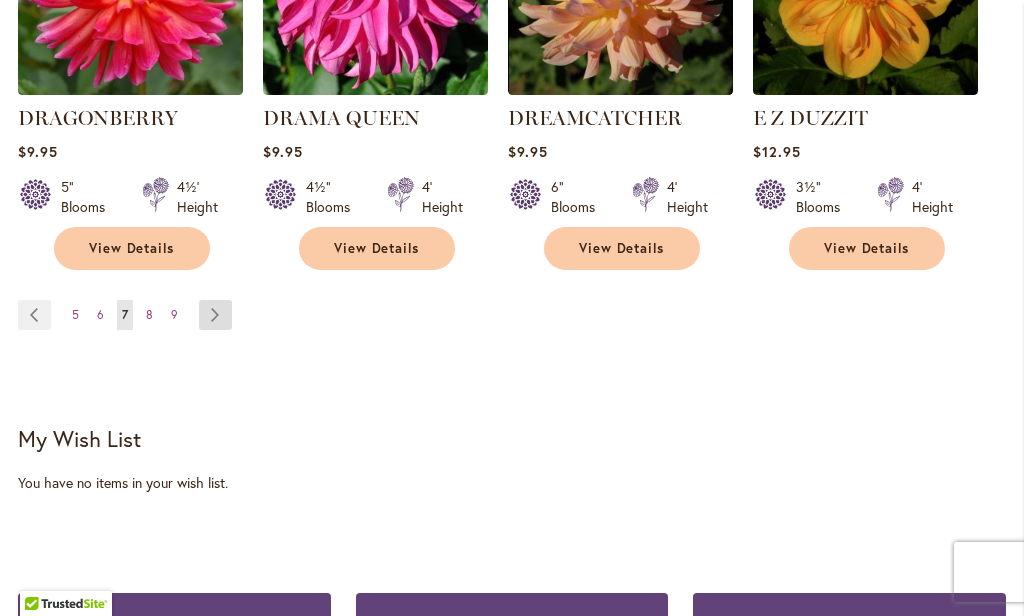 click on "Page
Next" at bounding box center [215, 315] 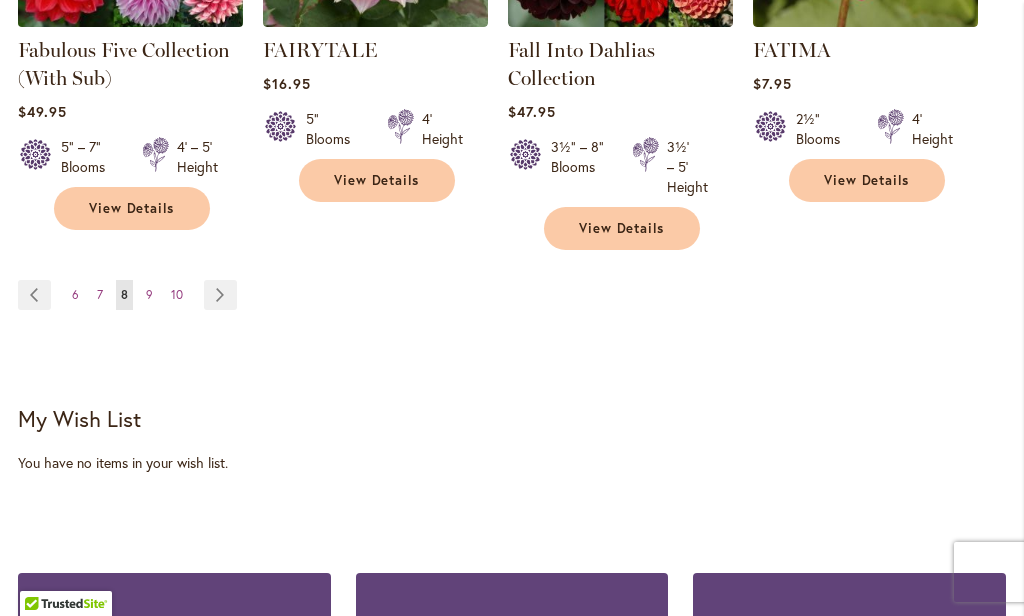scroll, scrollTop: 2307, scrollLeft: 0, axis: vertical 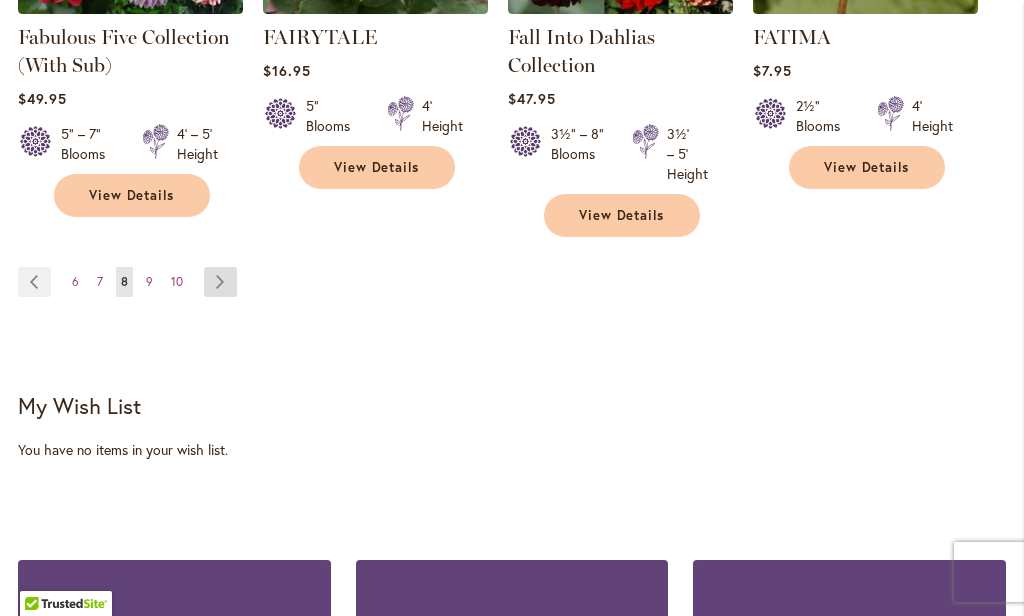 click on "Page
Next" at bounding box center (220, 282) 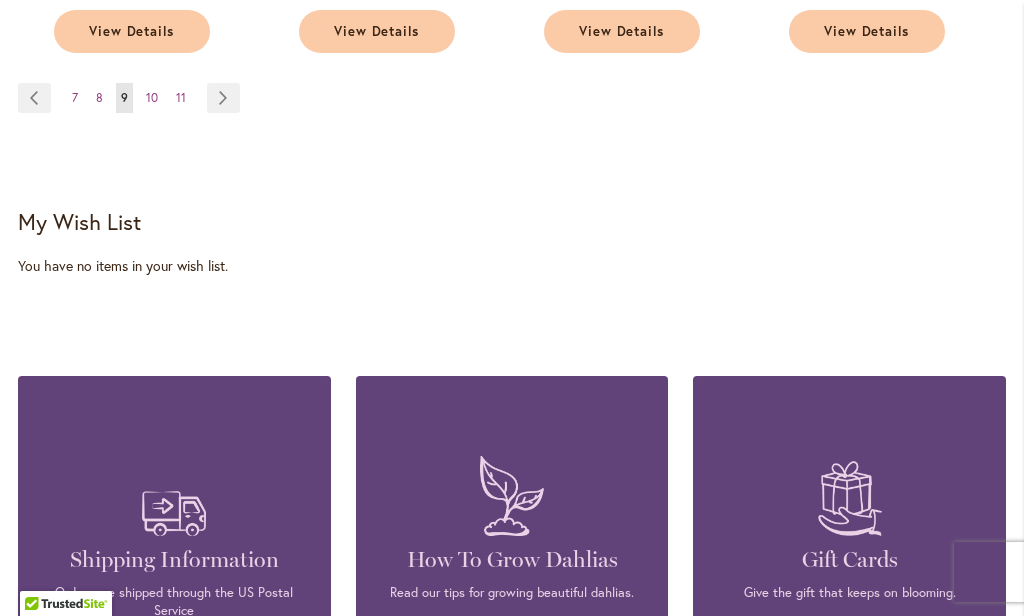 scroll, scrollTop: 2491, scrollLeft: 0, axis: vertical 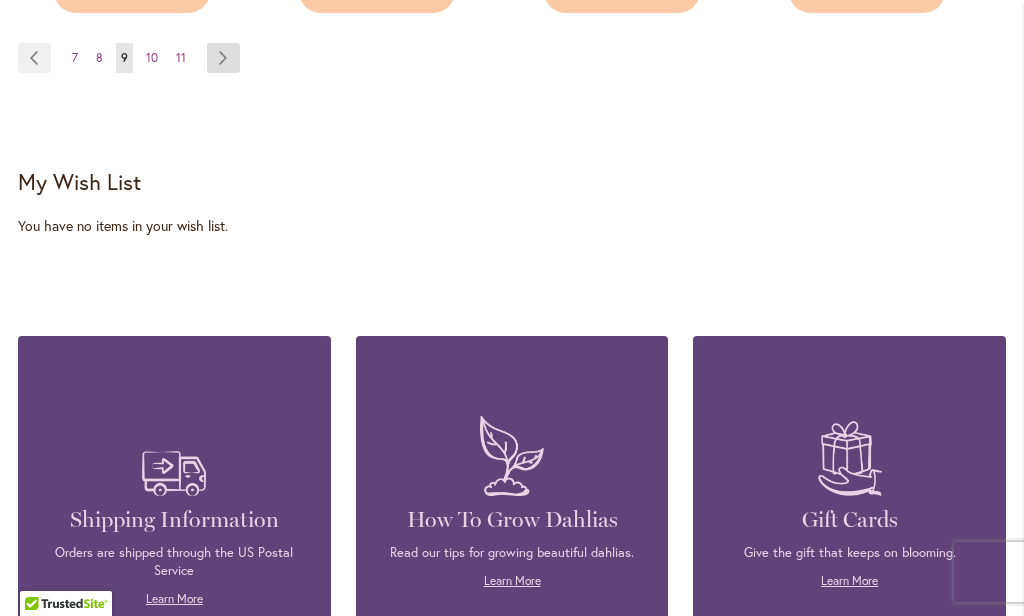 click on "Page
Next" at bounding box center [223, 58] 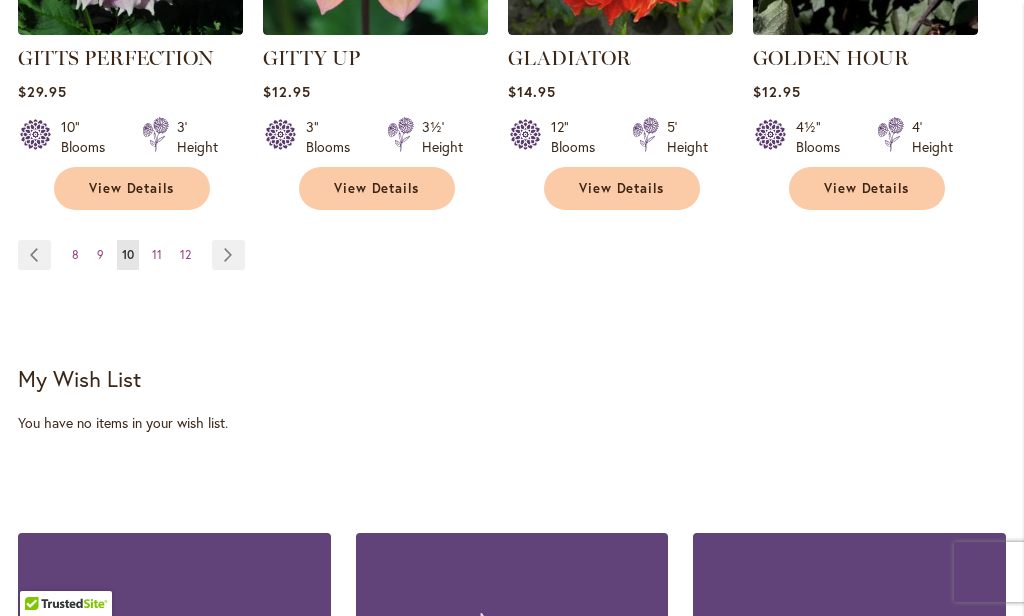 scroll, scrollTop: 2266, scrollLeft: 0, axis: vertical 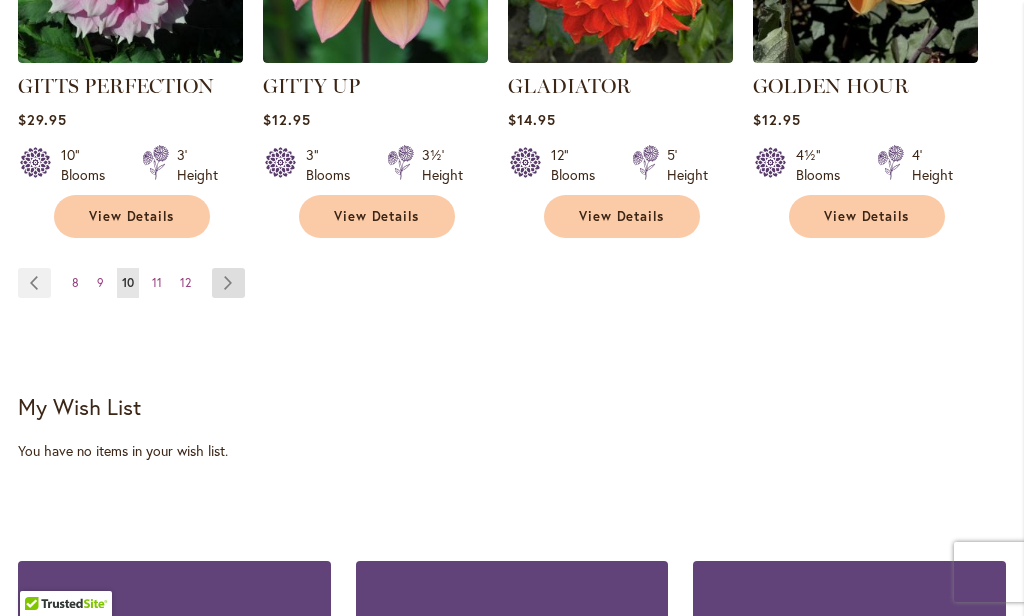click on "Page
Next" at bounding box center [228, 283] 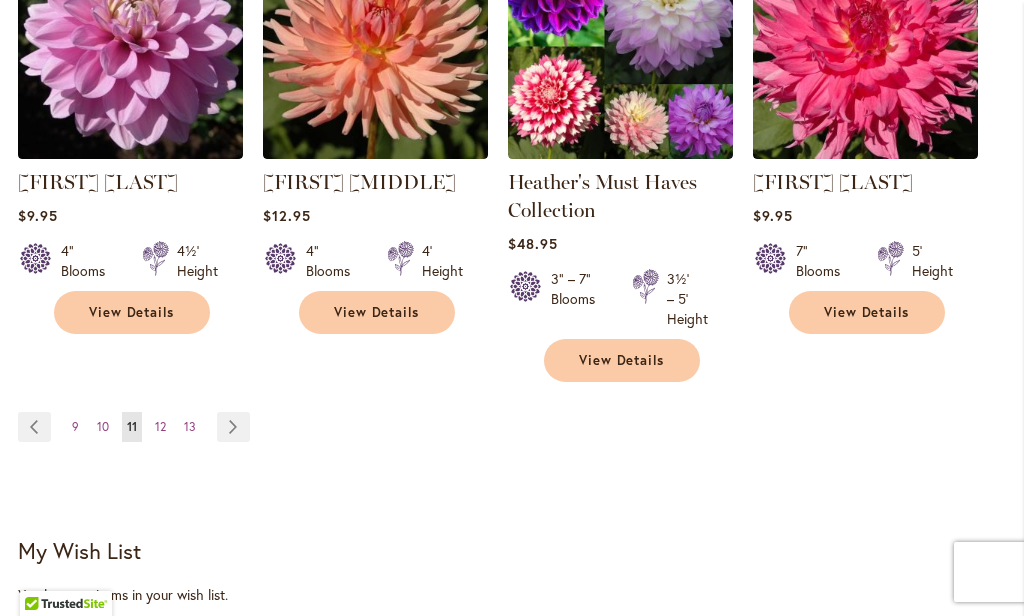 scroll, scrollTop: 2173, scrollLeft: 0, axis: vertical 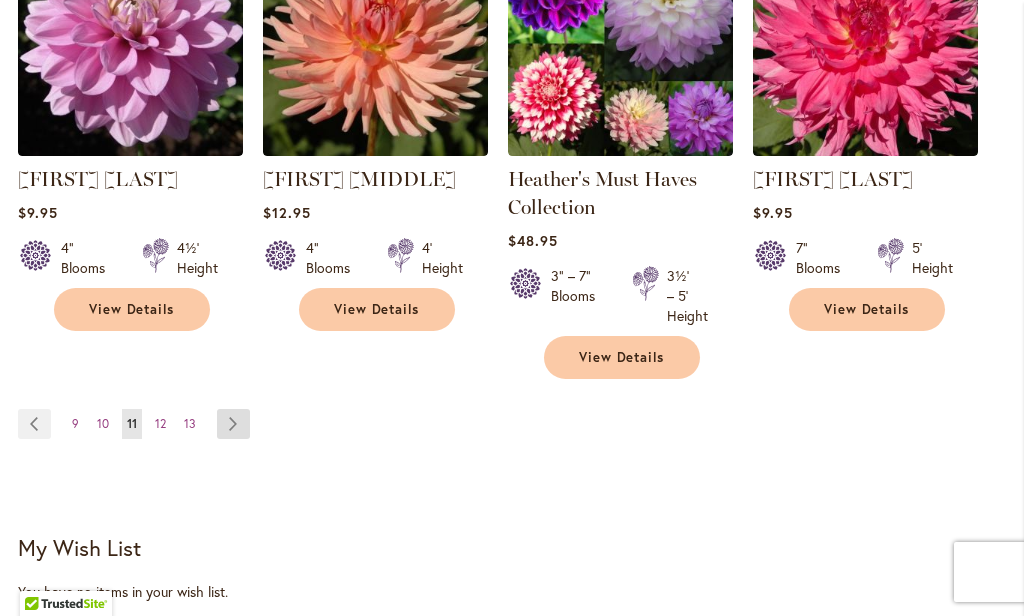 click on "Page
Next" at bounding box center [233, 424] 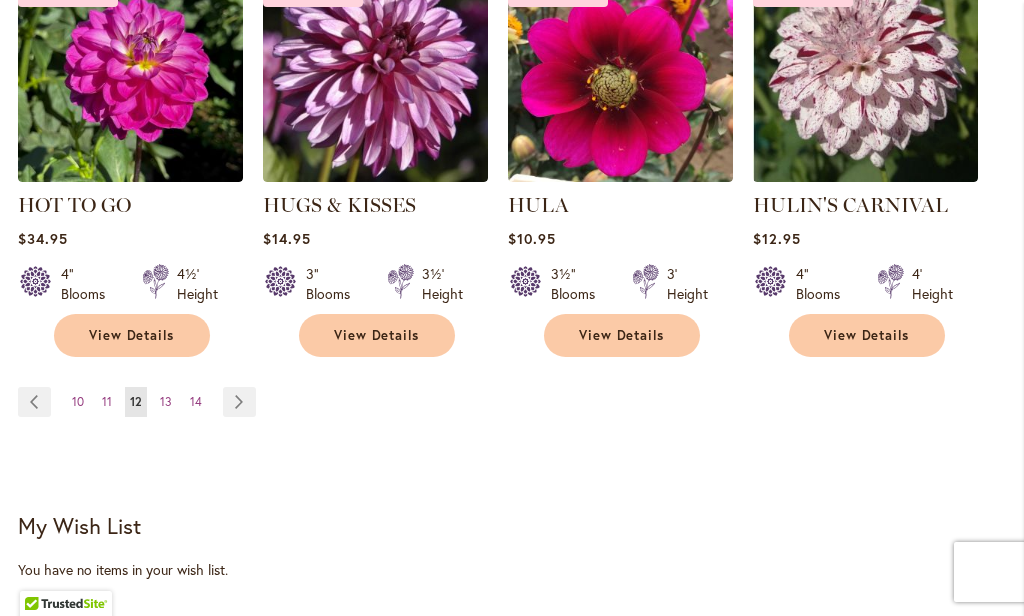 scroll, scrollTop: 2162, scrollLeft: 0, axis: vertical 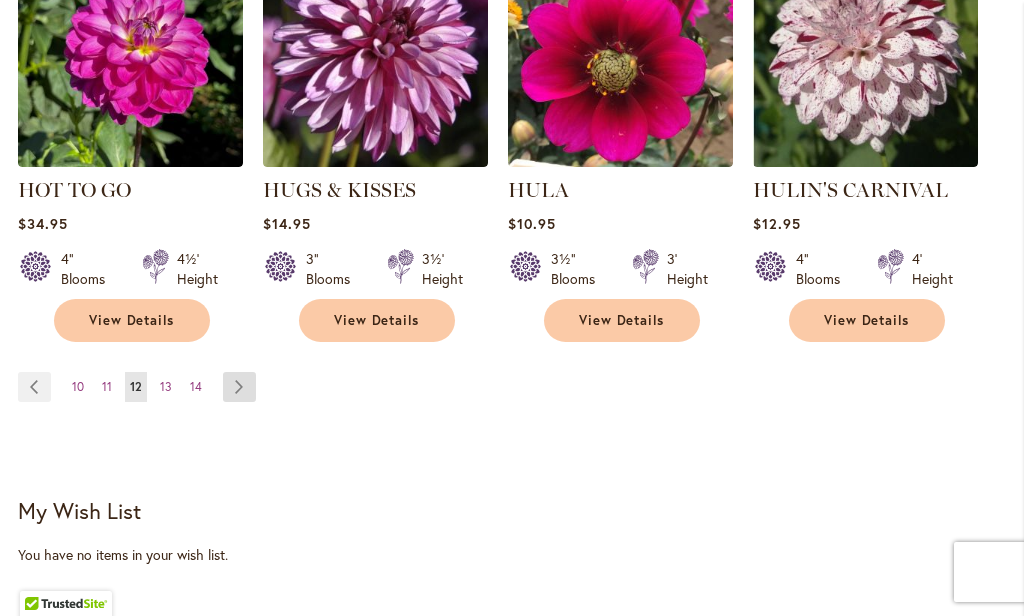 click on "Page
Next" at bounding box center (239, 387) 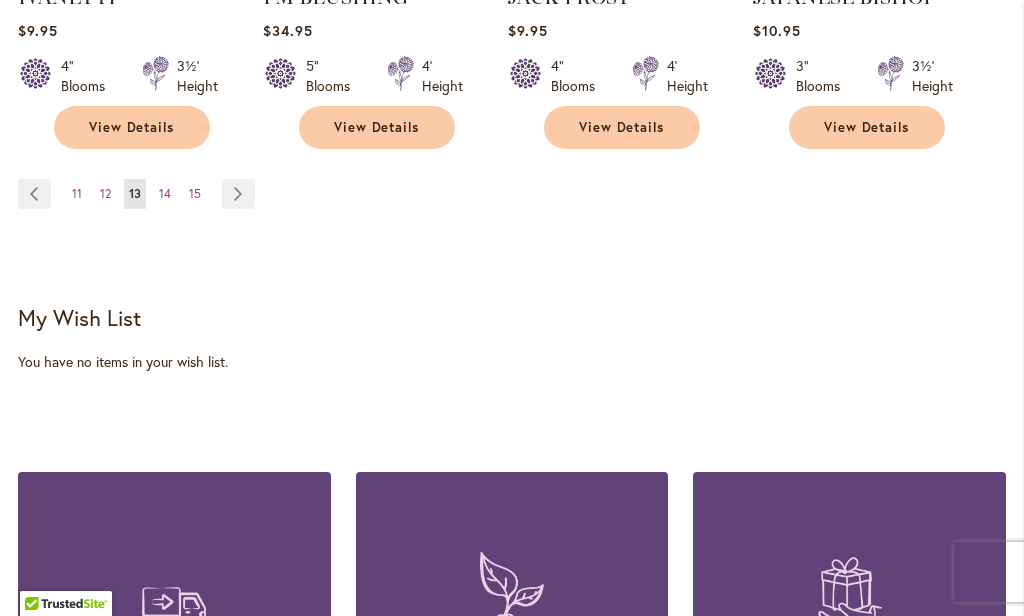 scroll, scrollTop: 2334, scrollLeft: 0, axis: vertical 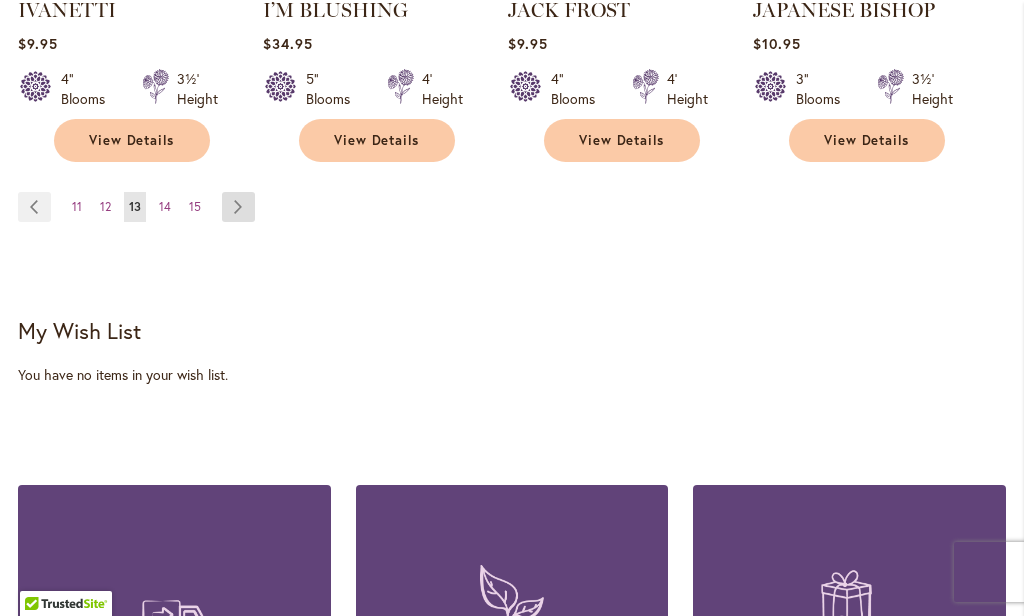 click on "Page
Next" at bounding box center (238, 207) 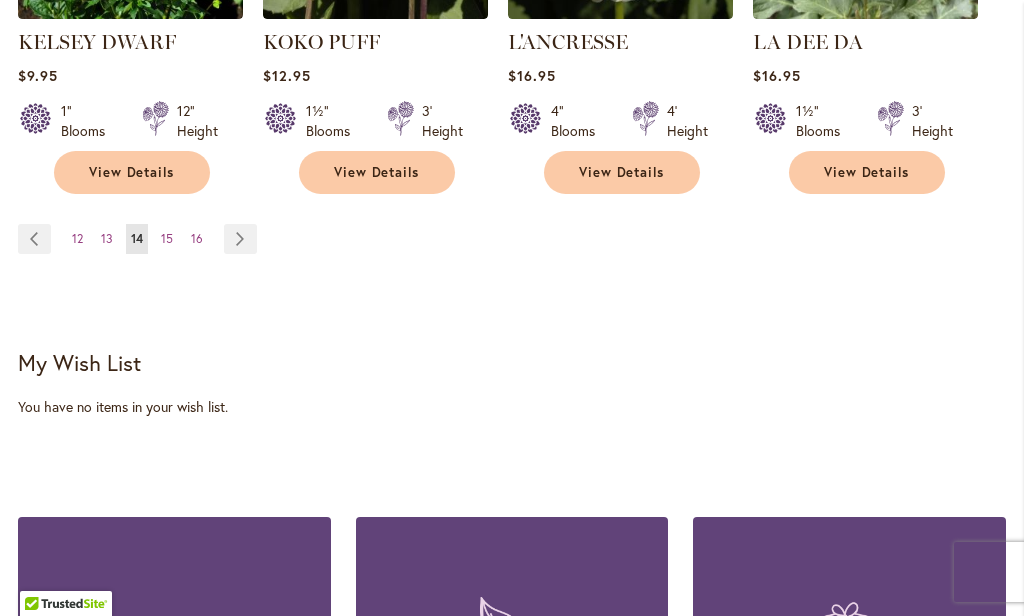 scroll, scrollTop: 2308, scrollLeft: 0, axis: vertical 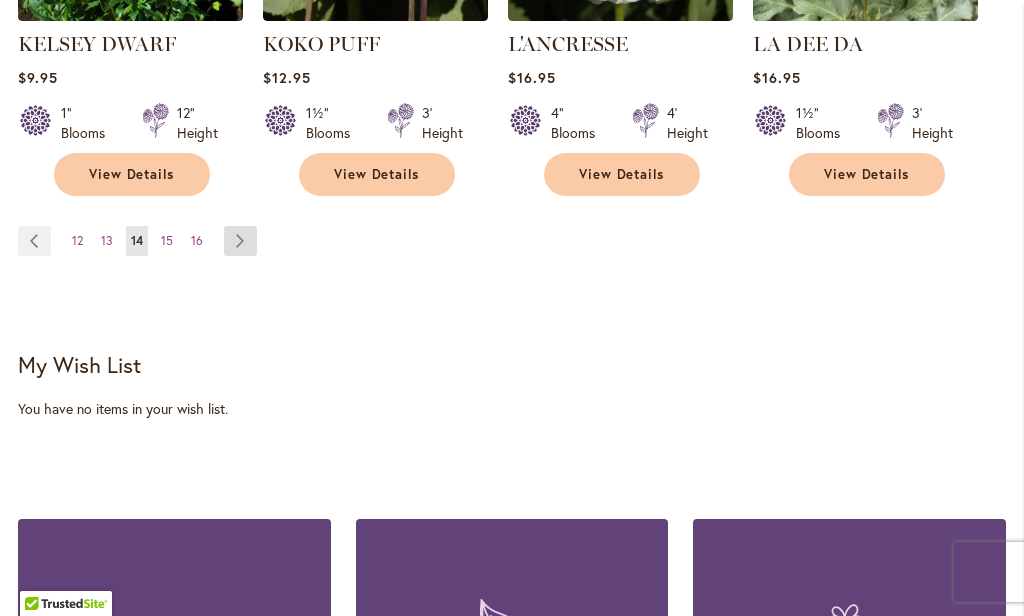 click on "Page
Next" at bounding box center (240, 241) 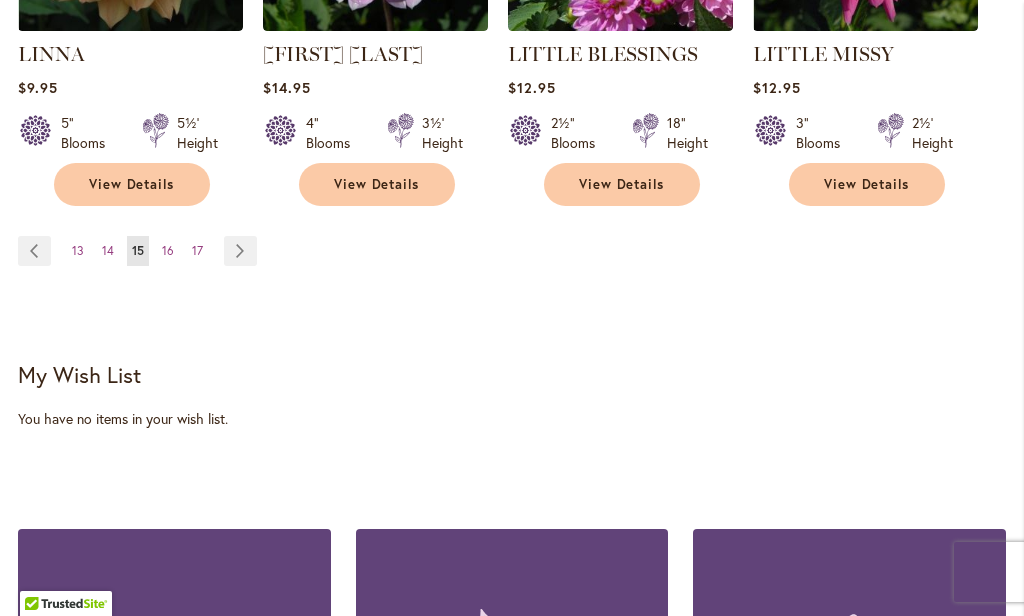 scroll, scrollTop: 2271, scrollLeft: 0, axis: vertical 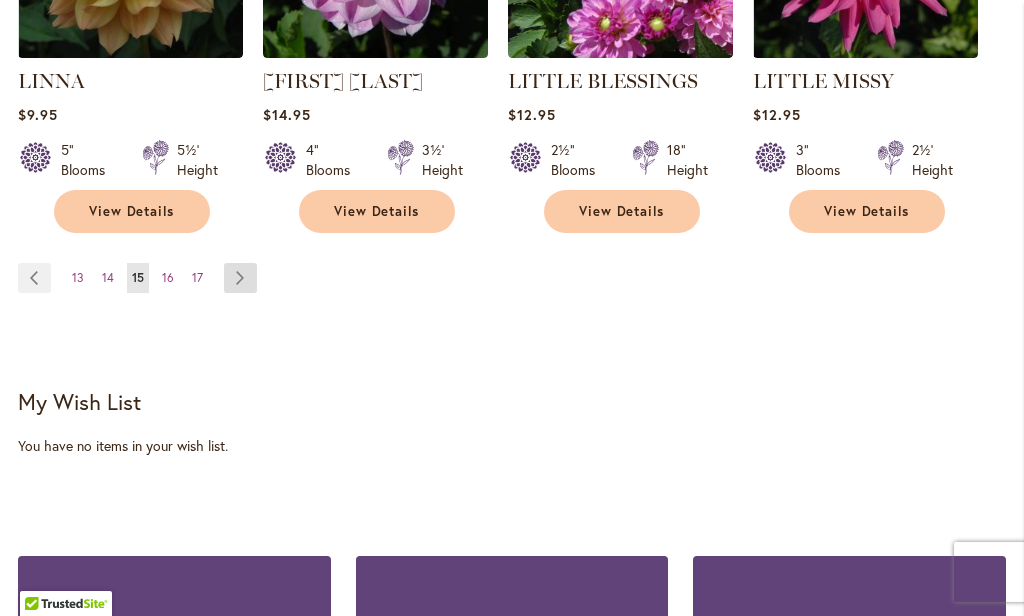 click on "Page
Next" at bounding box center (240, 278) 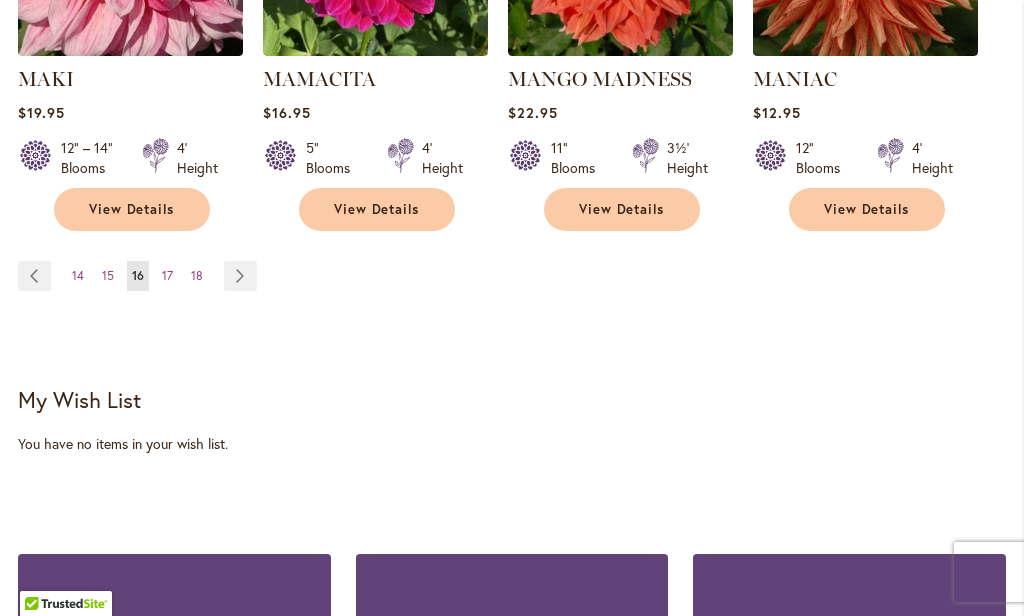 scroll, scrollTop: 2261, scrollLeft: 0, axis: vertical 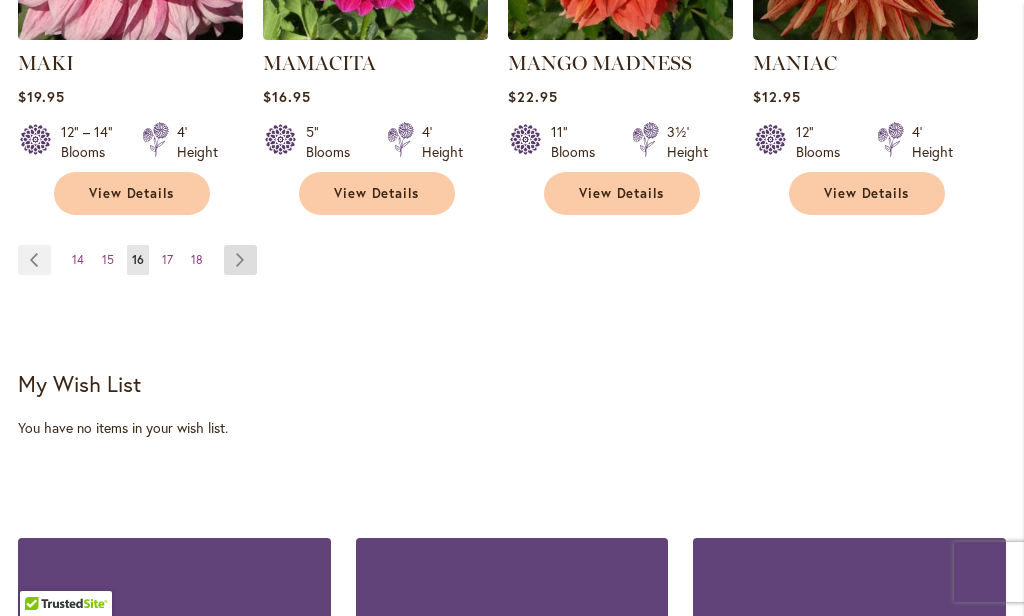 click on "Page
Next" at bounding box center (240, 260) 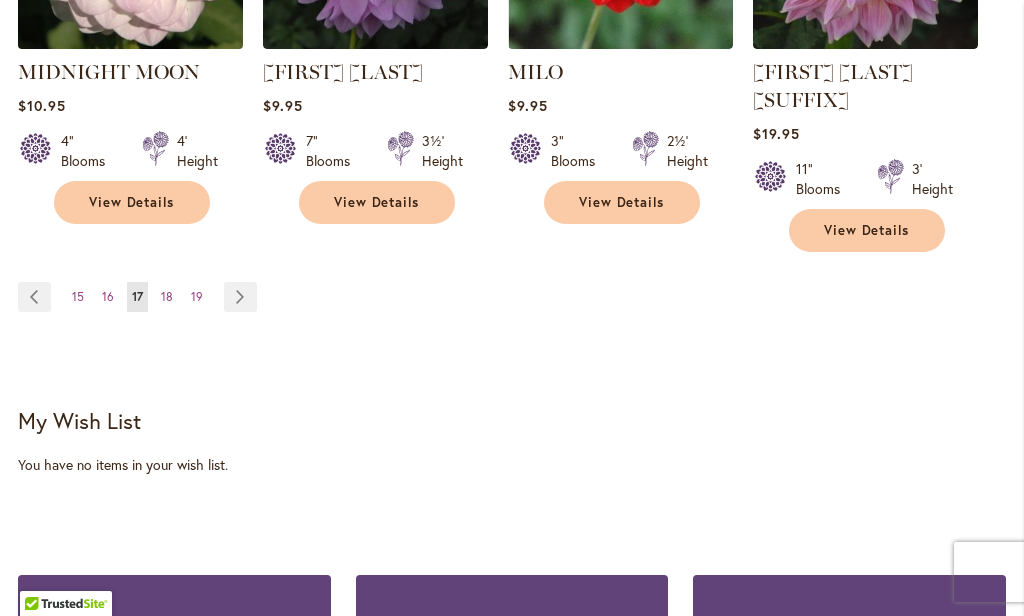 scroll, scrollTop: 2292, scrollLeft: 0, axis: vertical 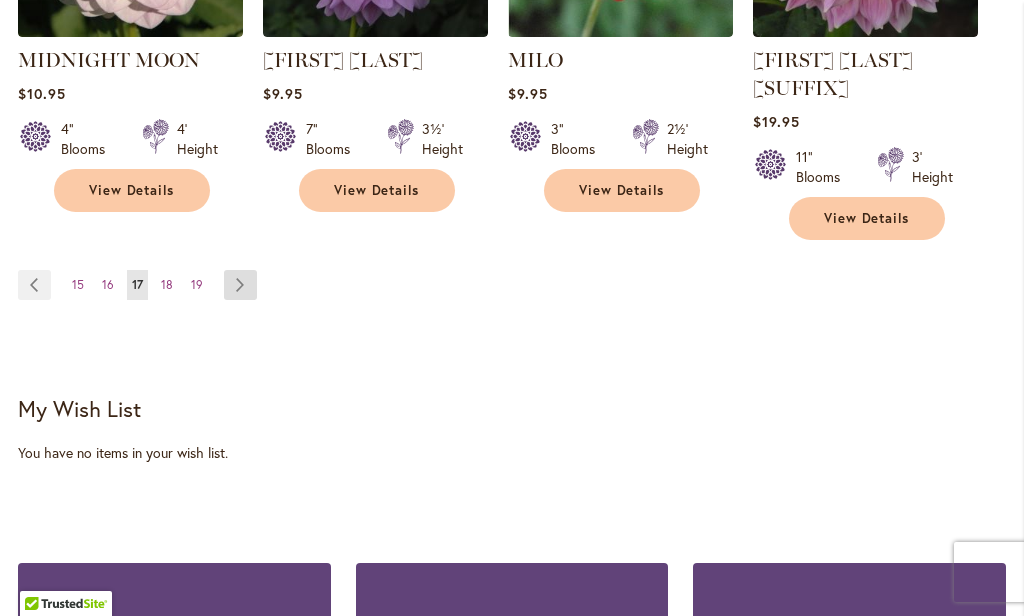 click on "Page
Next" at bounding box center [240, 285] 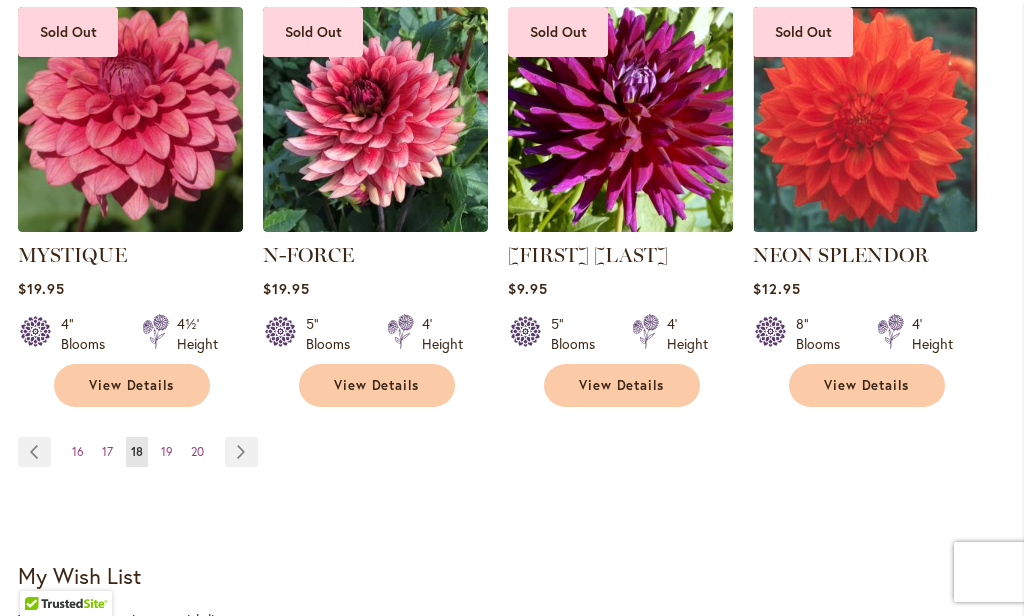 scroll, scrollTop: 2070, scrollLeft: 0, axis: vertical 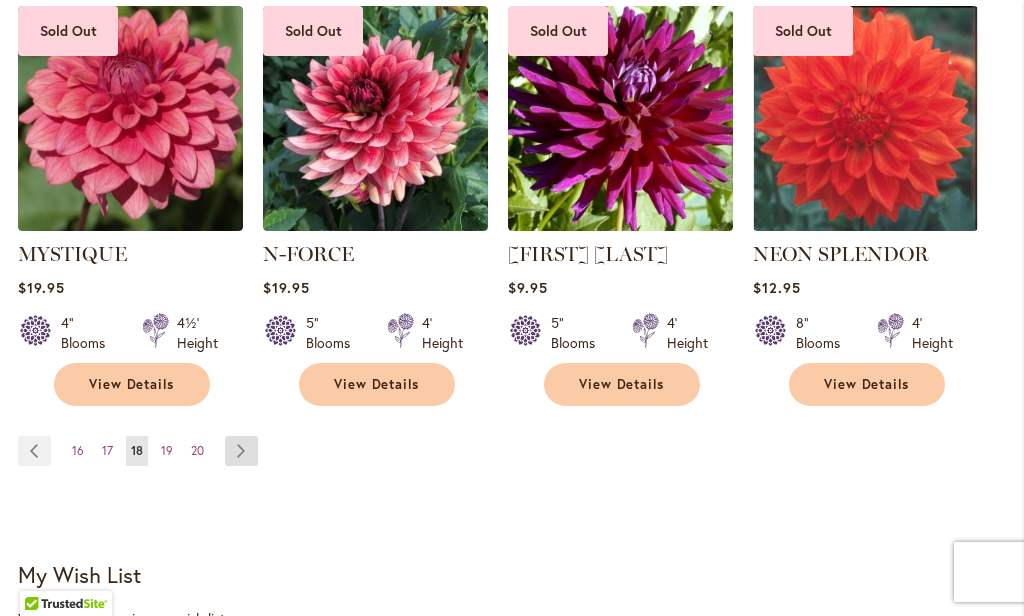click on "Page
Next" at bounding box center (241, 451) 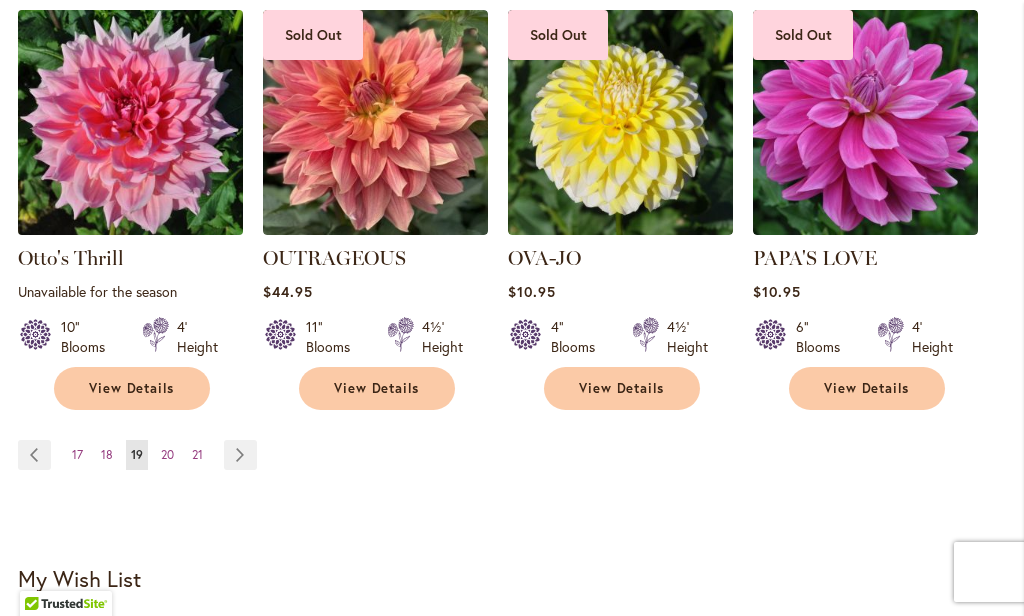scroll, scrollTop: 2087, scrollLeft: 0, axis: vertical 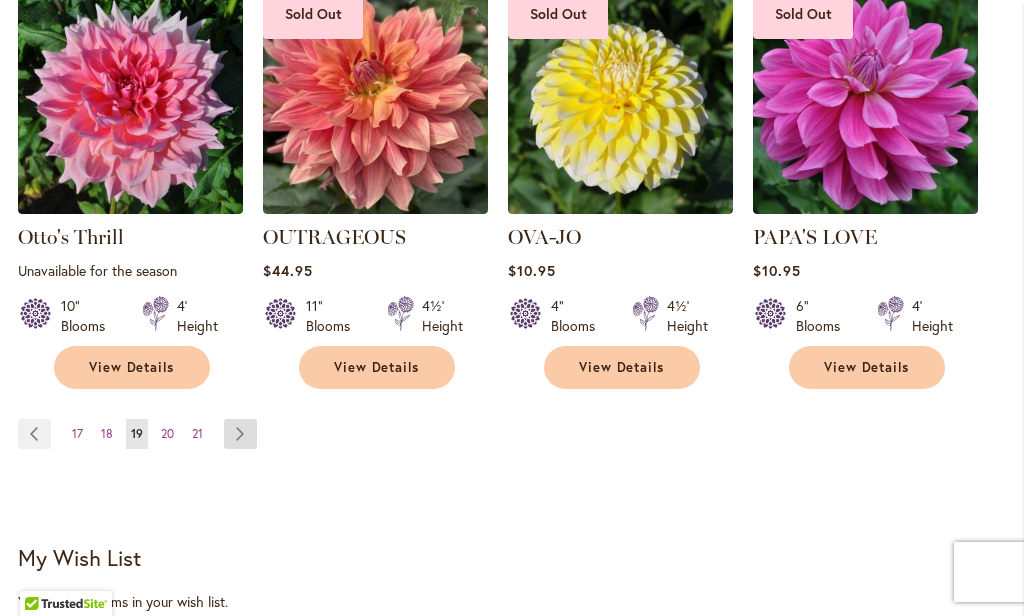 click on "Page
Next" at bounding box center (240, 434) 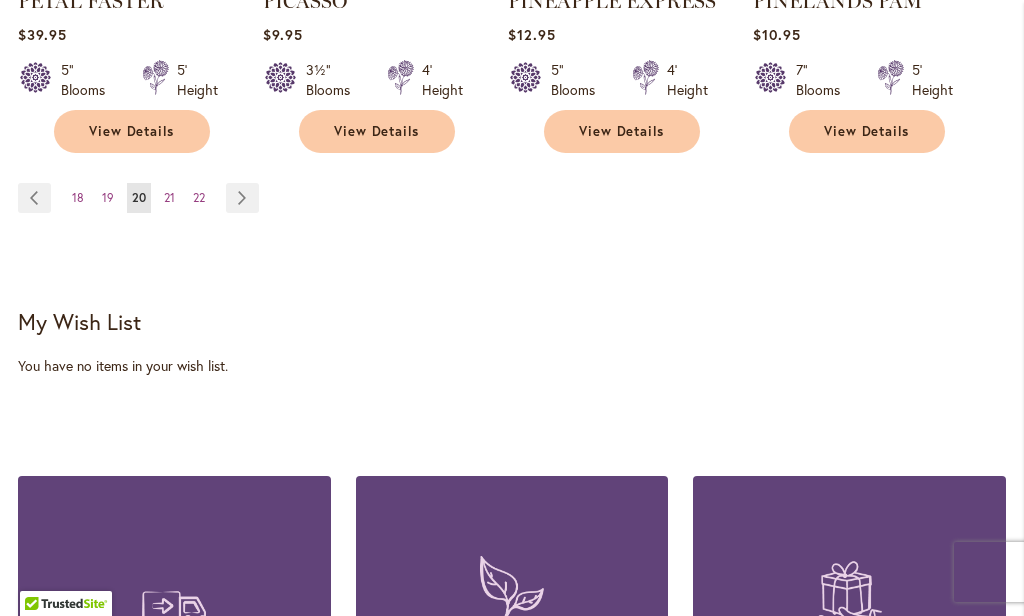 scroll, scrollTop: 2357, scrollLeft: 0, axis: vertical 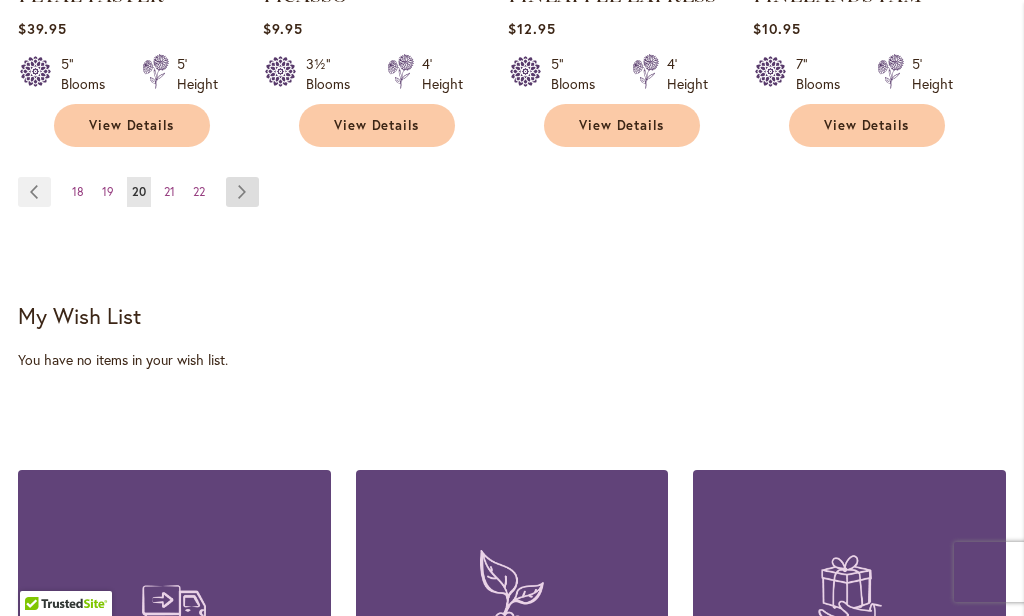 click on "Page
Next" at bounding box center (242, 192) 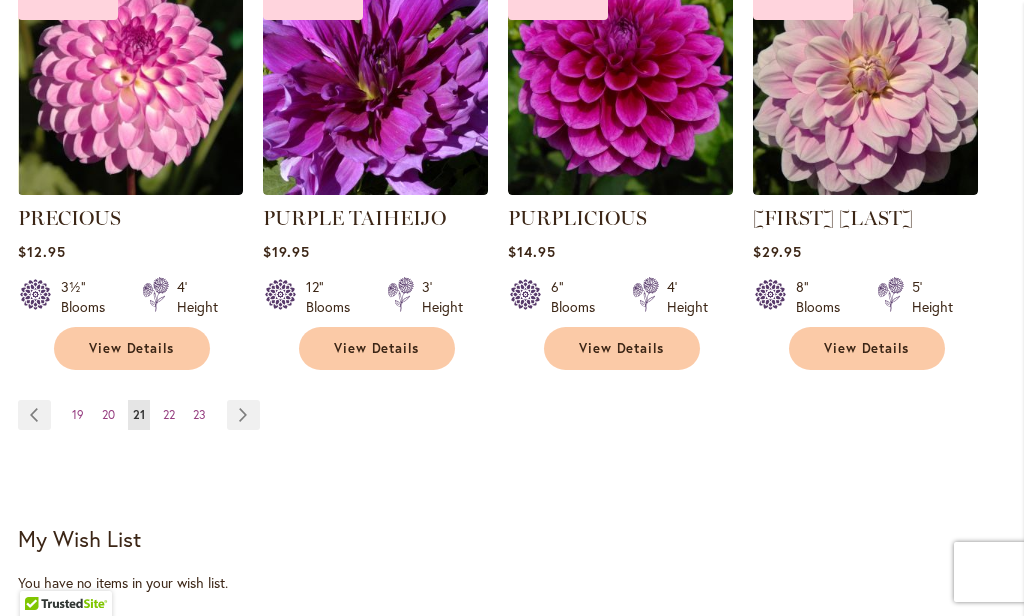 scroll, scrollTop: 2153, scrollLeft: 0, axis: vertical 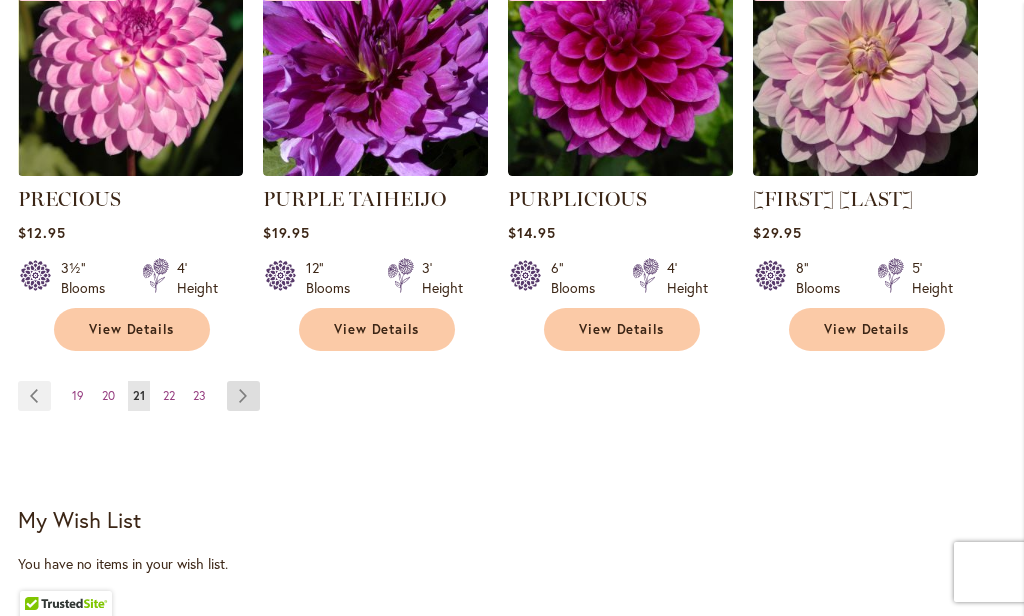 click on "Page
Next" at bounding box center [243, 396] 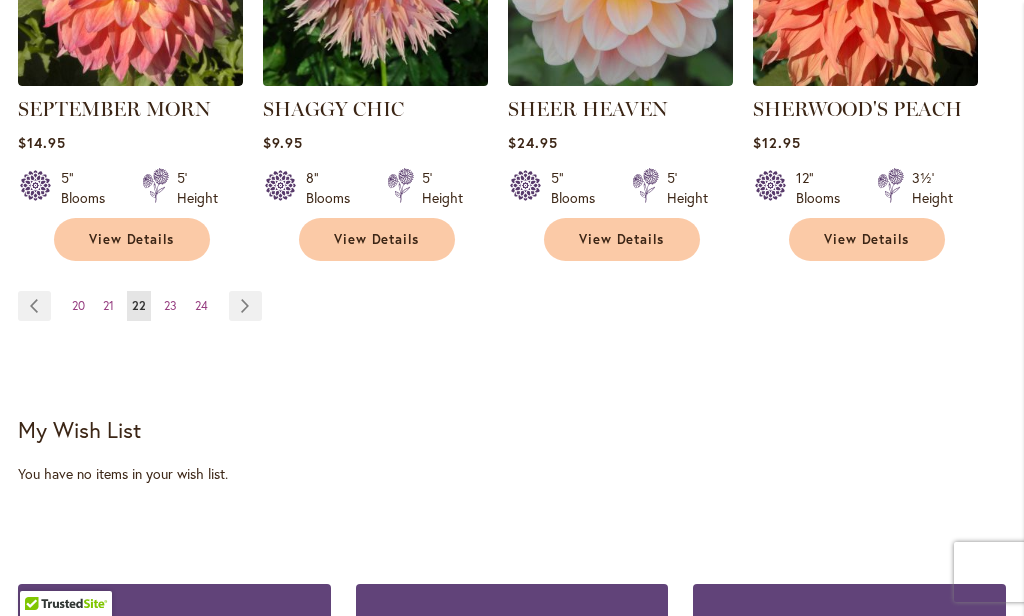 scroll, scrollTop: 2078, scrollLeft: 0, axis: vertical 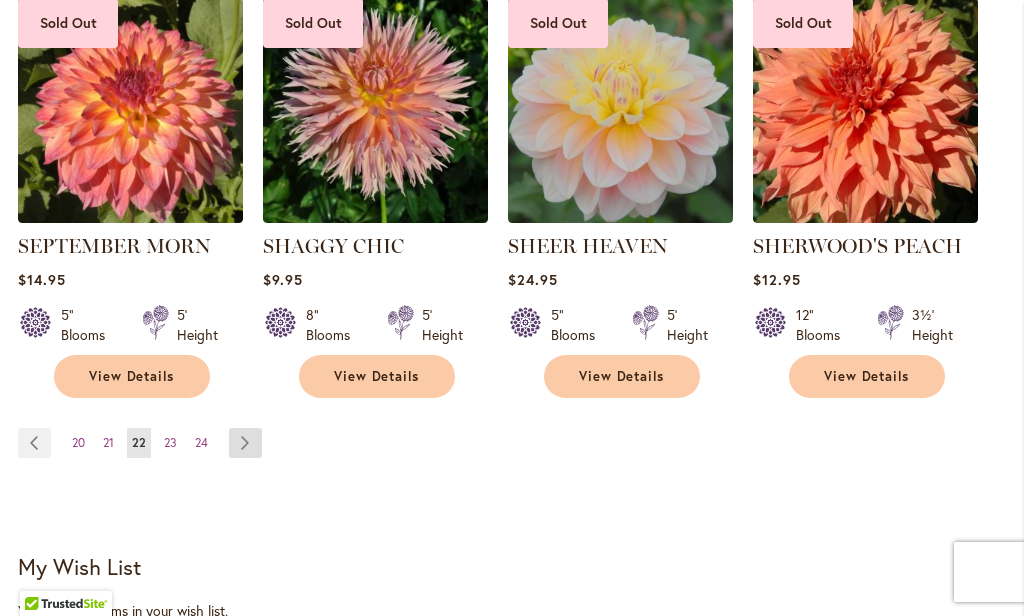 click on "Page
Next" at bounding box center (245, 443) 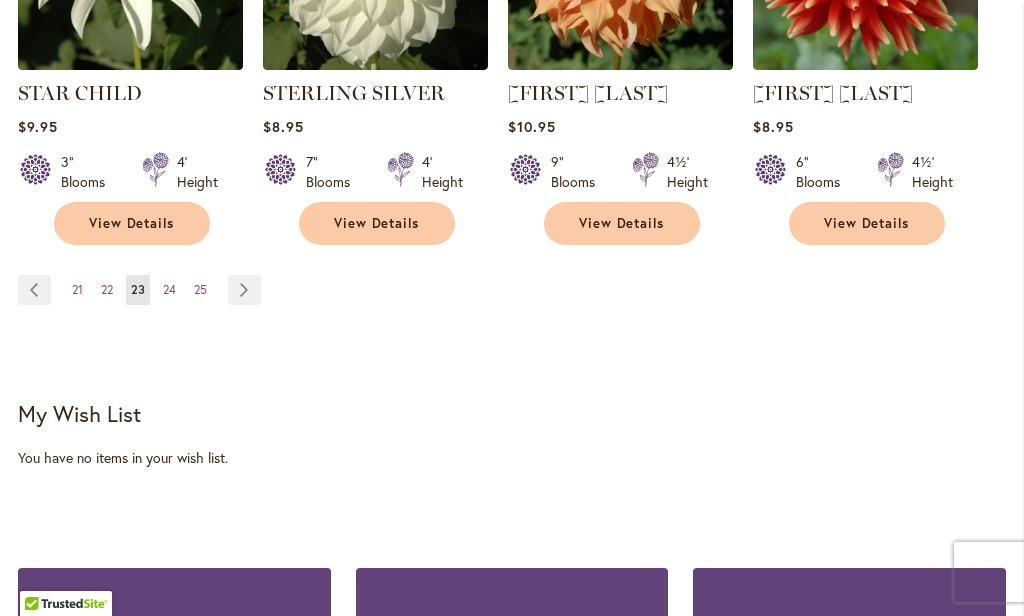 scroll, scrollTop: 2220, scrollLeft: 0, axis: vertical 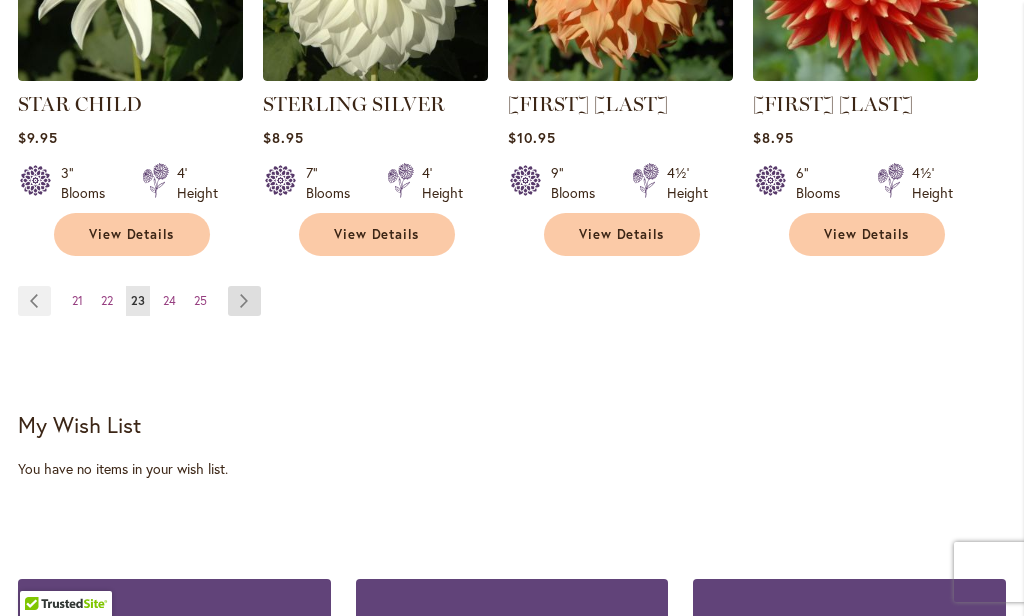 click on "Page
Next" at bounding box center [244, 301] 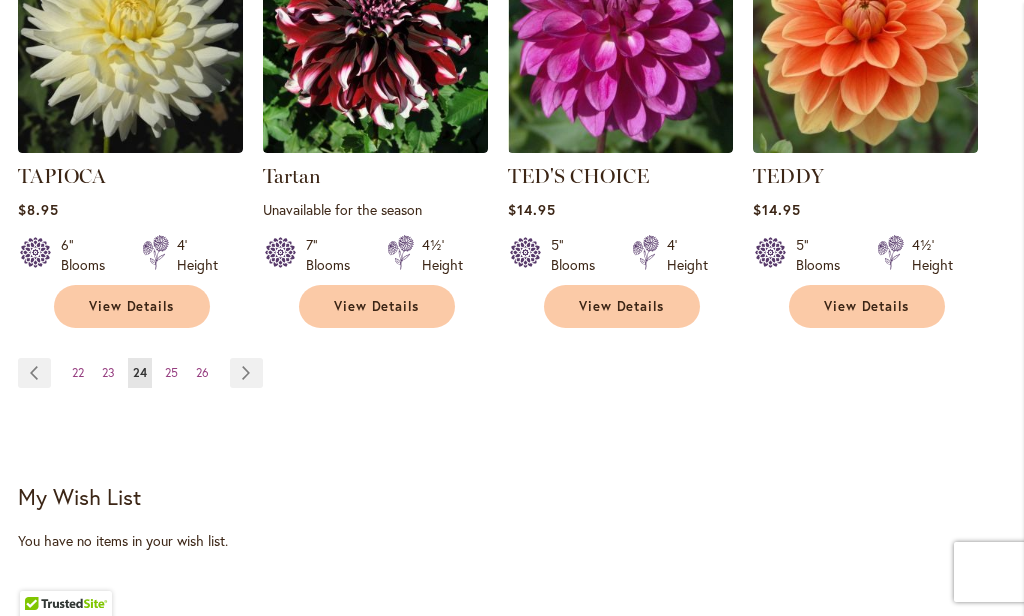 scroll, scrollTop: 2176, scrollLeft: 0, axis: vertical 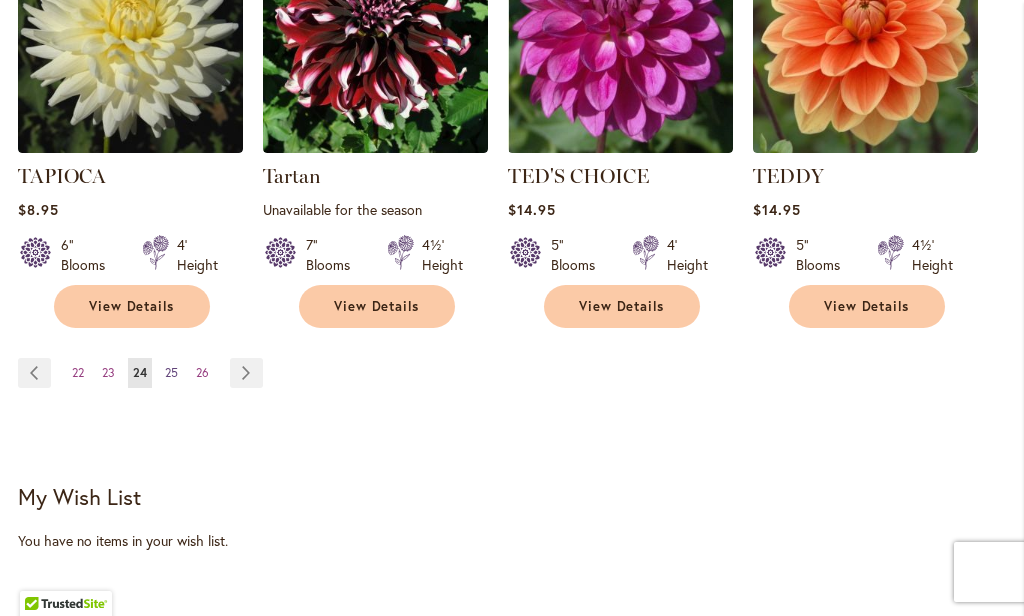 click on "25" at bounding box center (171, 372) 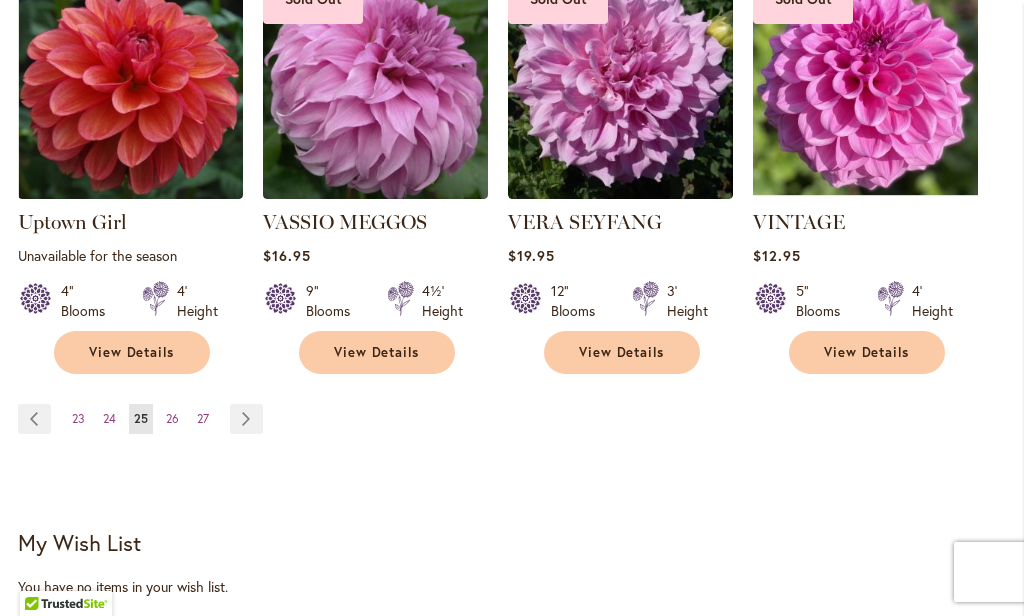 scroll, scrollTop: 2105, scrollLeft: 0, axis: vertical 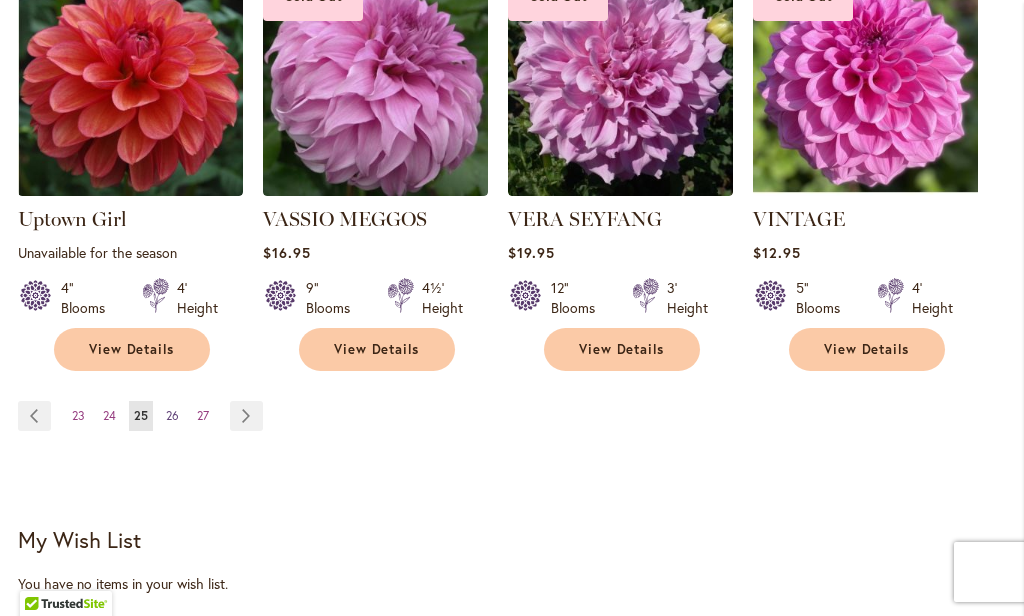 click on "26" at bounding box center [172, 415] 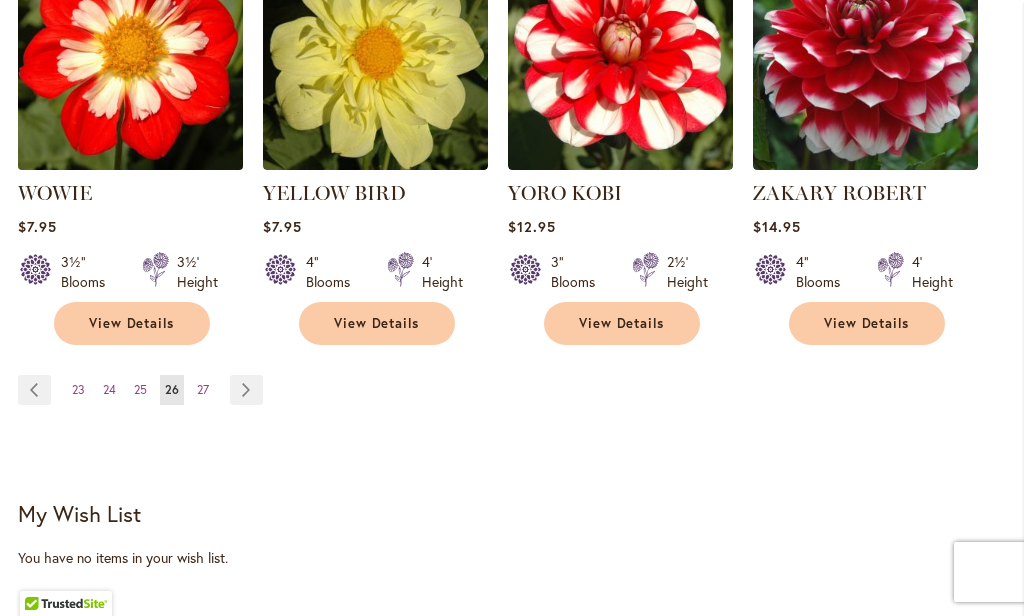 scroll, scrollTop: 2141, scrollLeft: 0, axis: vertical 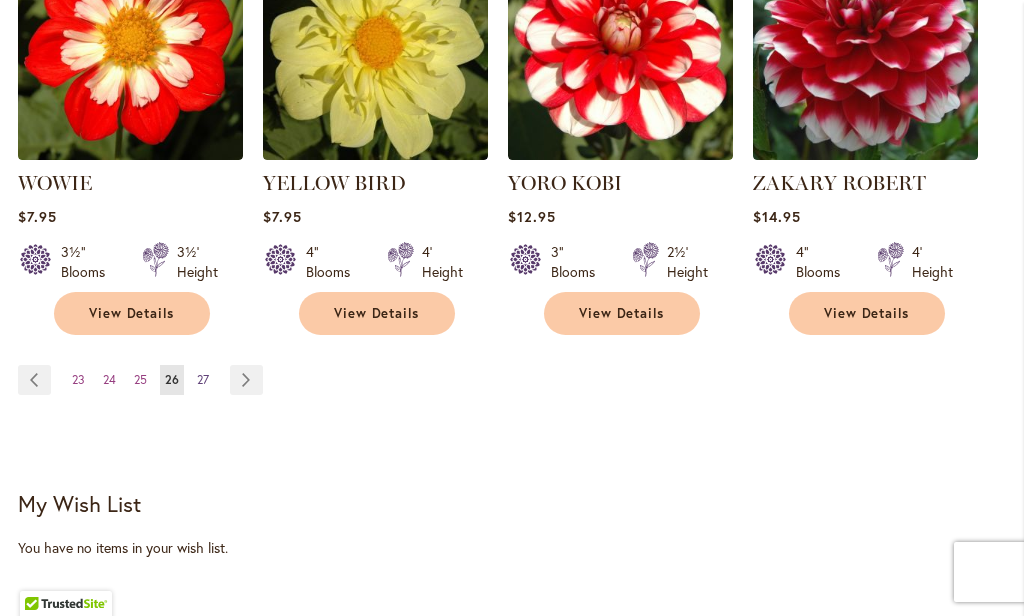 click on "27" at bounding box center (203, 379) 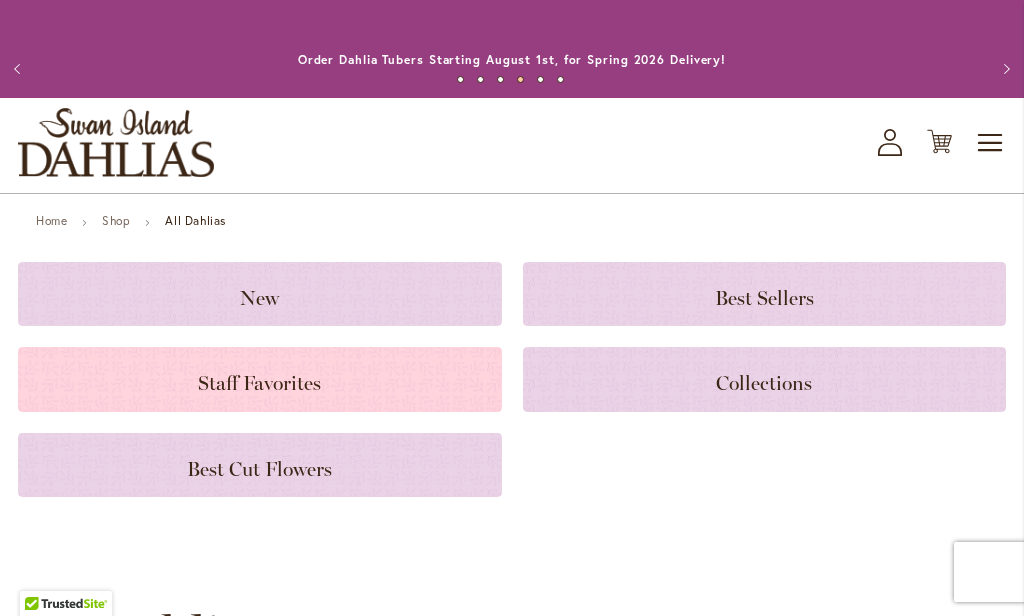 scroll, scrollTop: 0, scrollLeft: 0, axis: both 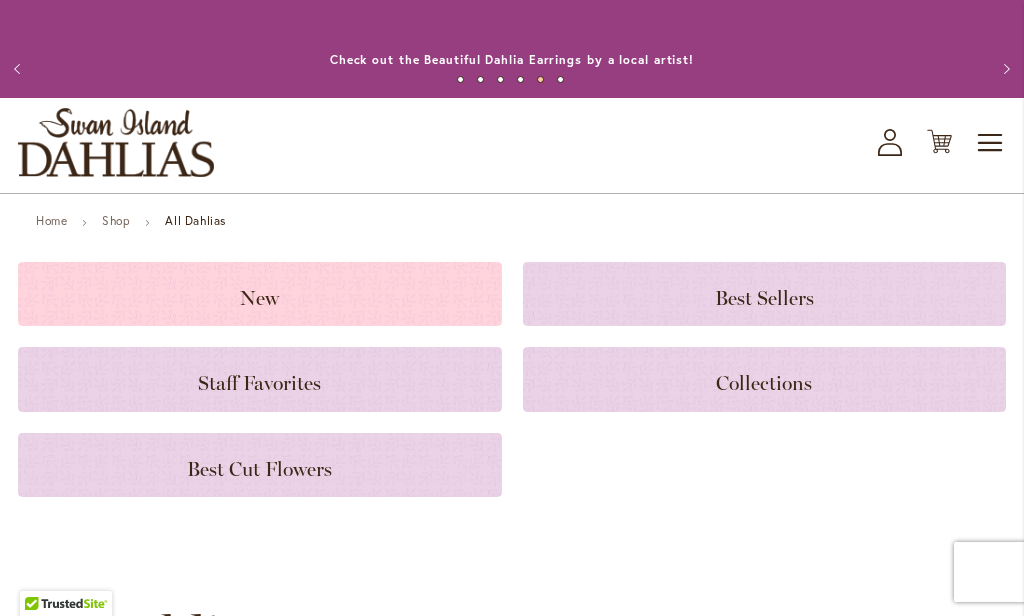 click on "New" 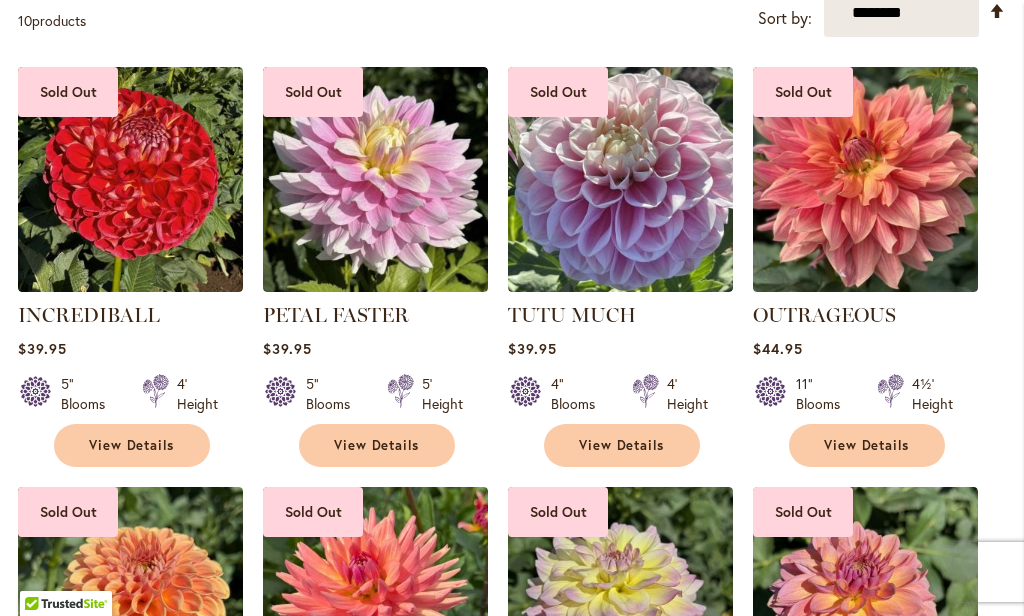 scroll, scrollTop: 465, scrollLeft: 0, axis: vertical 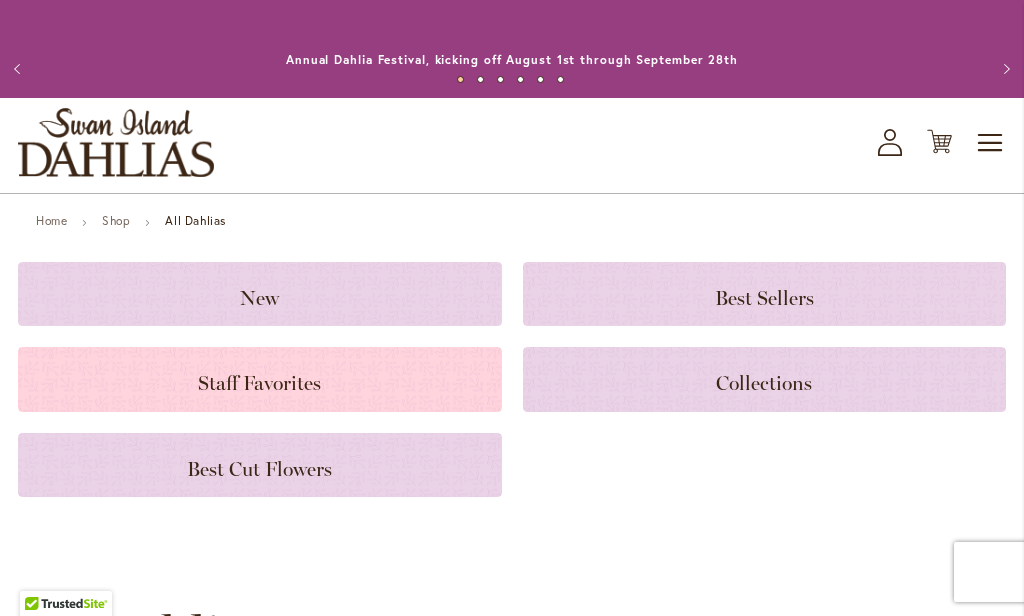 click on "Staff Favorites" 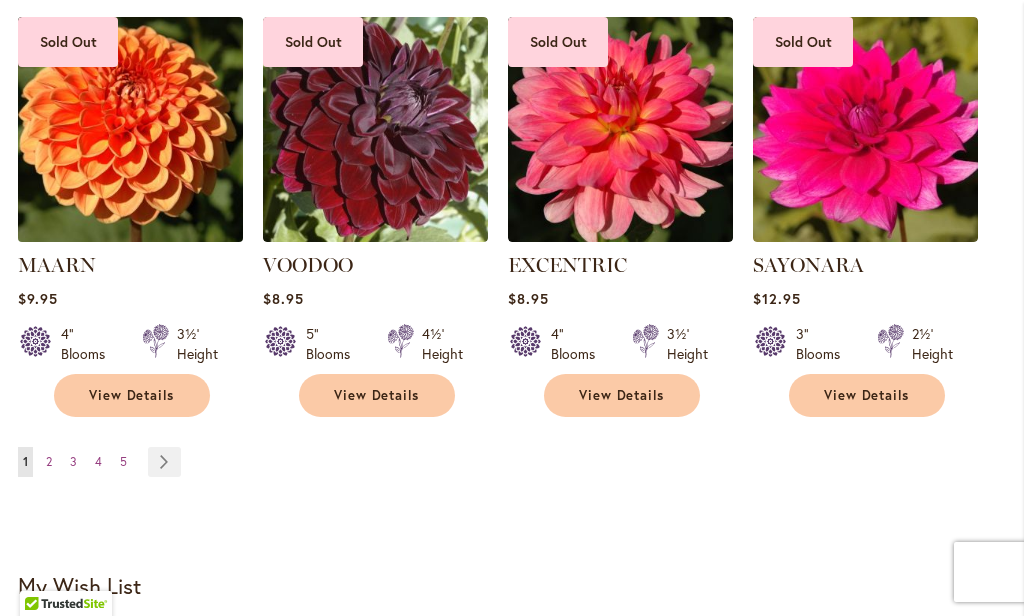 scroll, scrollTop: 1800, scrollLeft: 0, axis: vertical 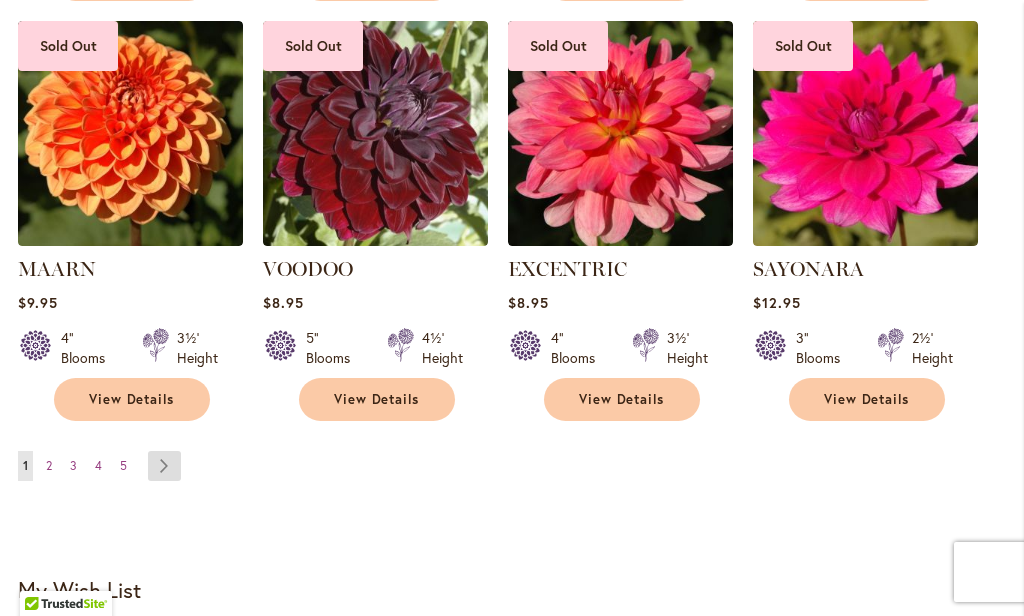 click on "Page
Next" at bounding box center [164, 466] 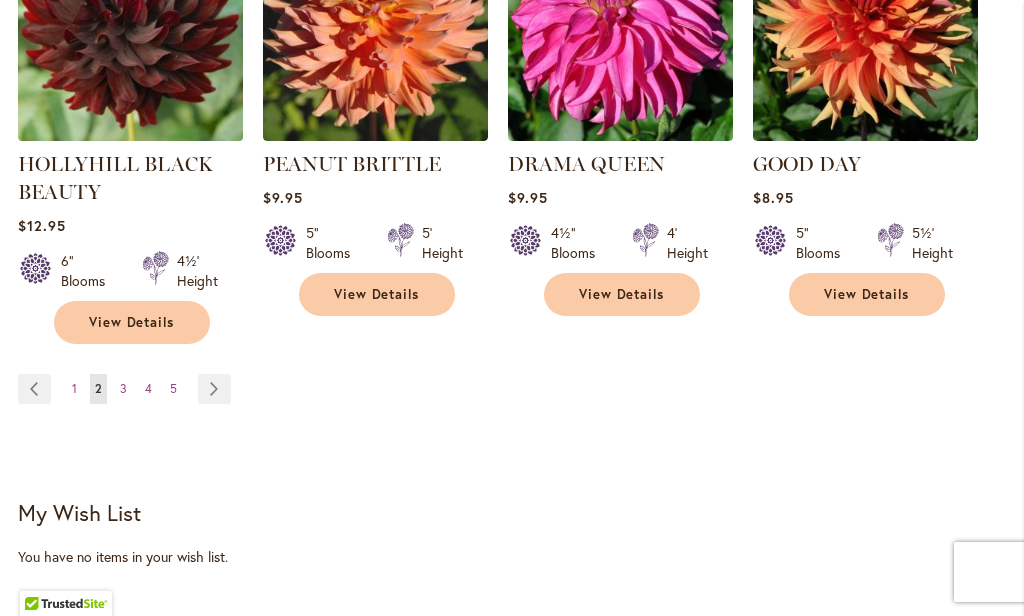 scroll, scrollTop: 1878, scrollLeft: 0, axis: vertical 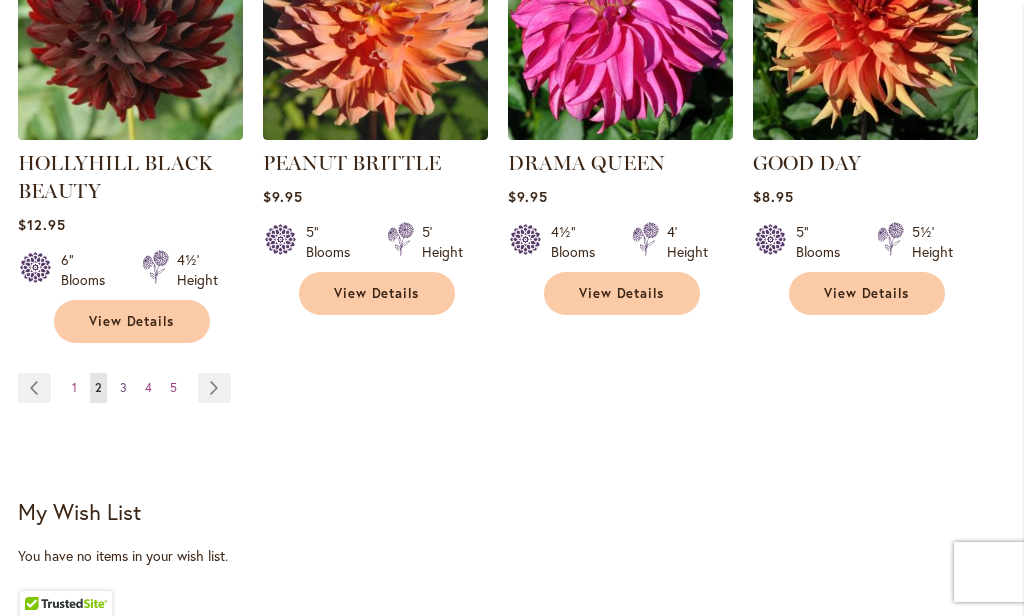 click on "Page
3" at bounding box center (123, 388) 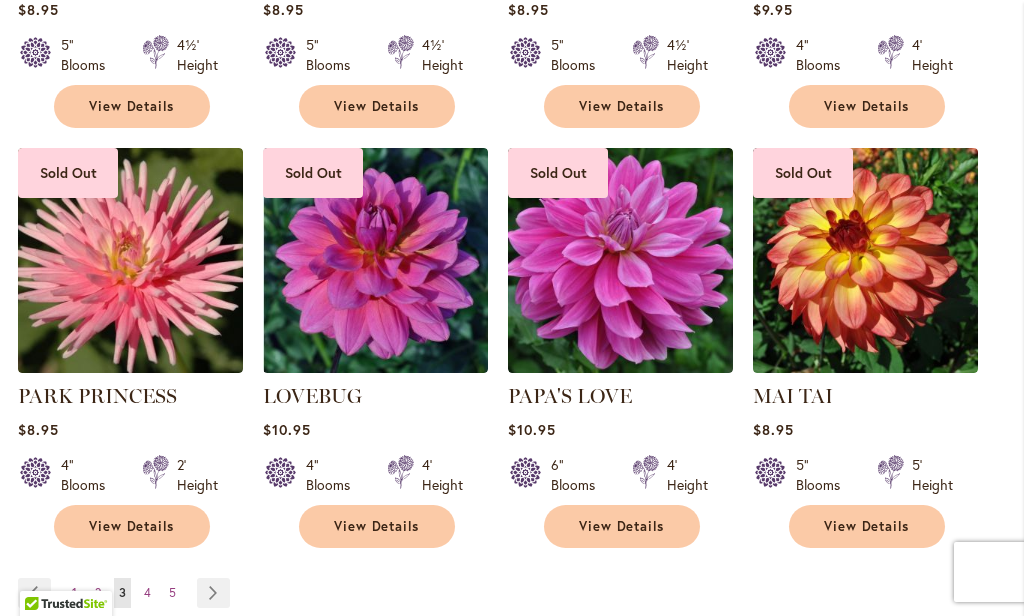 scroll, scrollTop: 1669, scrollLeft: 0, axis: vertical 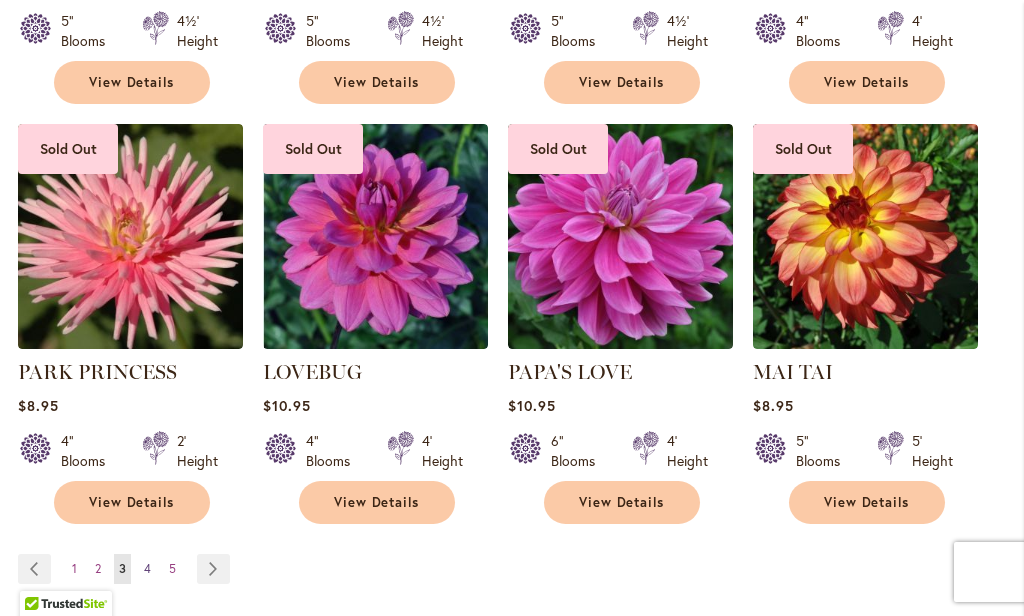 click on "4" at bounding box center [147, 568] 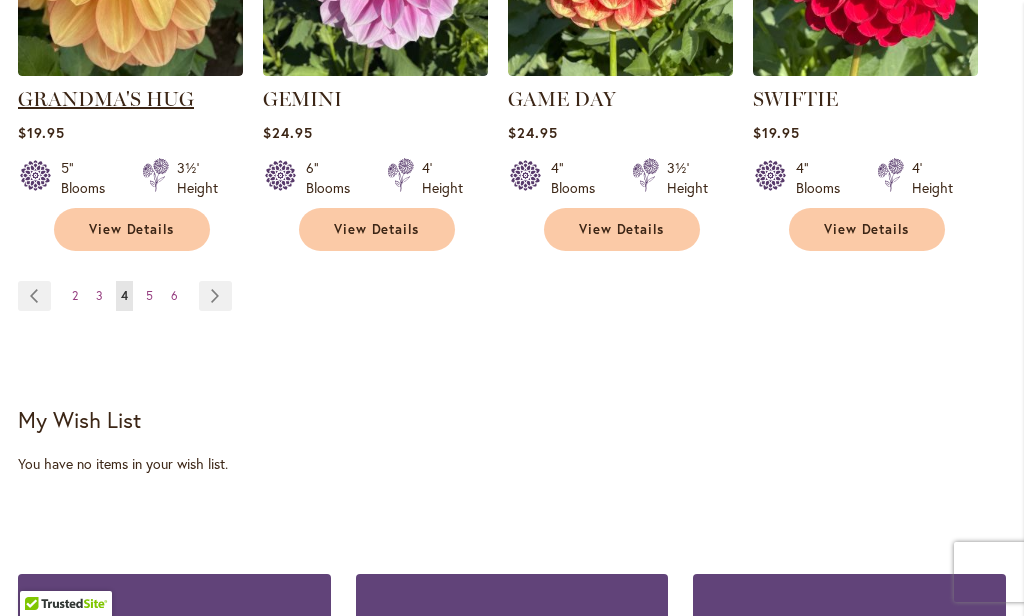 scroll, scrollTop: 1944, scrollLeft: 0, axis: vertical 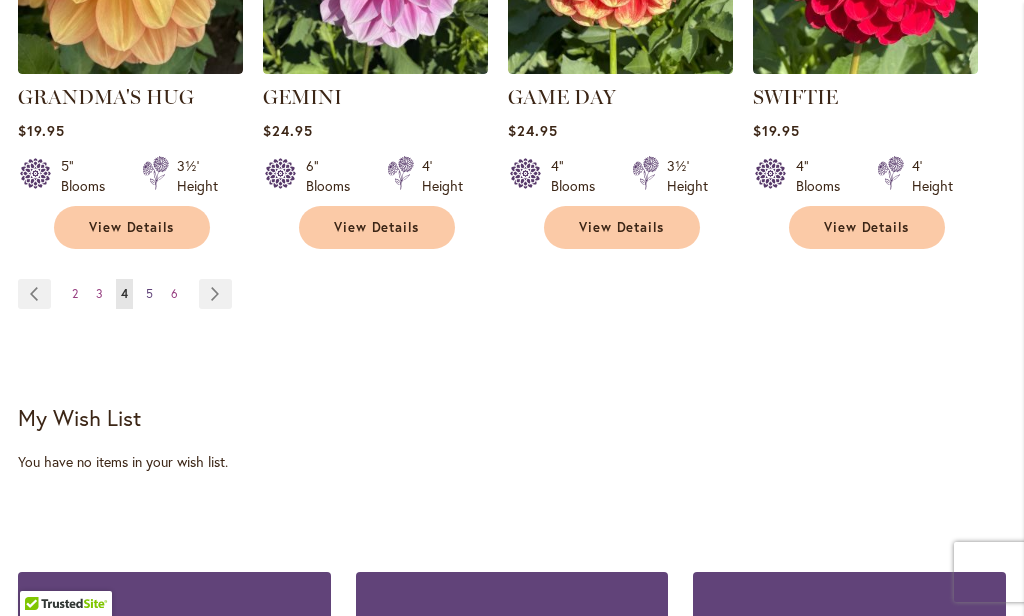 click on "5" at bounding box center [149, 293] 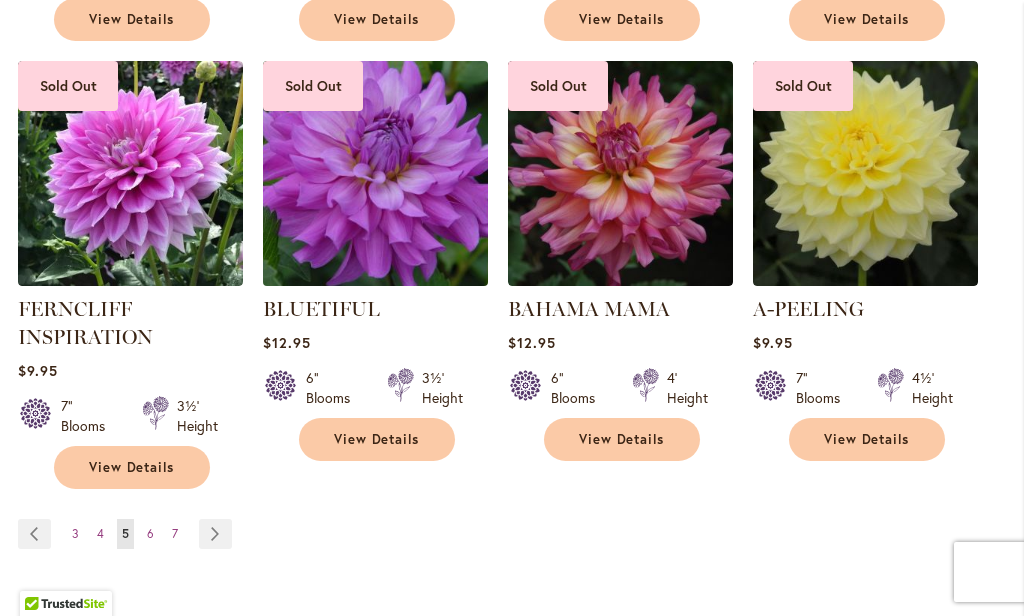 scroll, scrollTop: 1819, scrollLeft: 0, axis: vertical 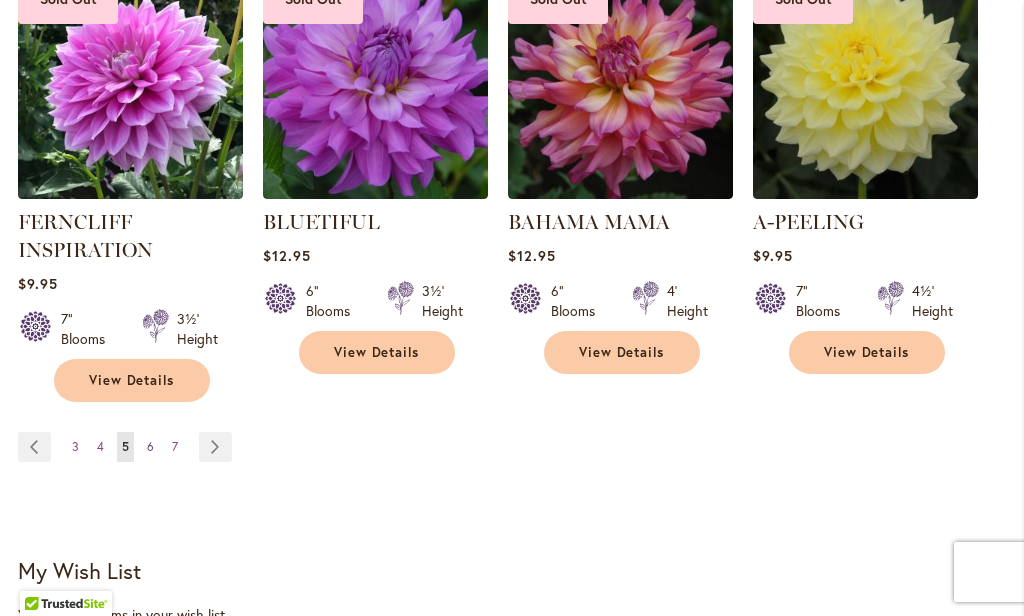 click on "6" at bounding box center [150, 446] 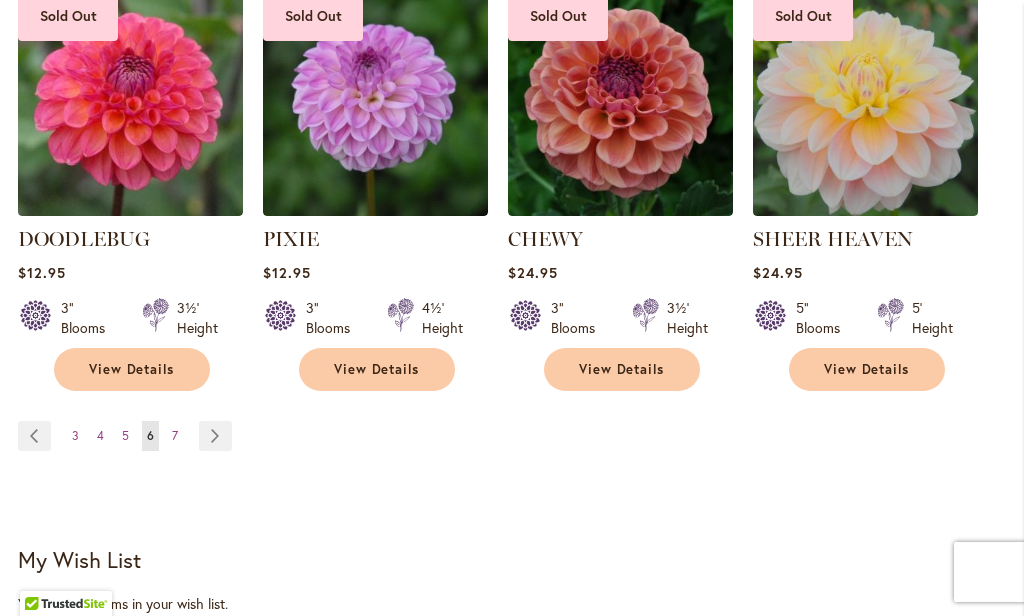 scroll, scrollTop: 1831, scrollLeft: 0, axis: vertical 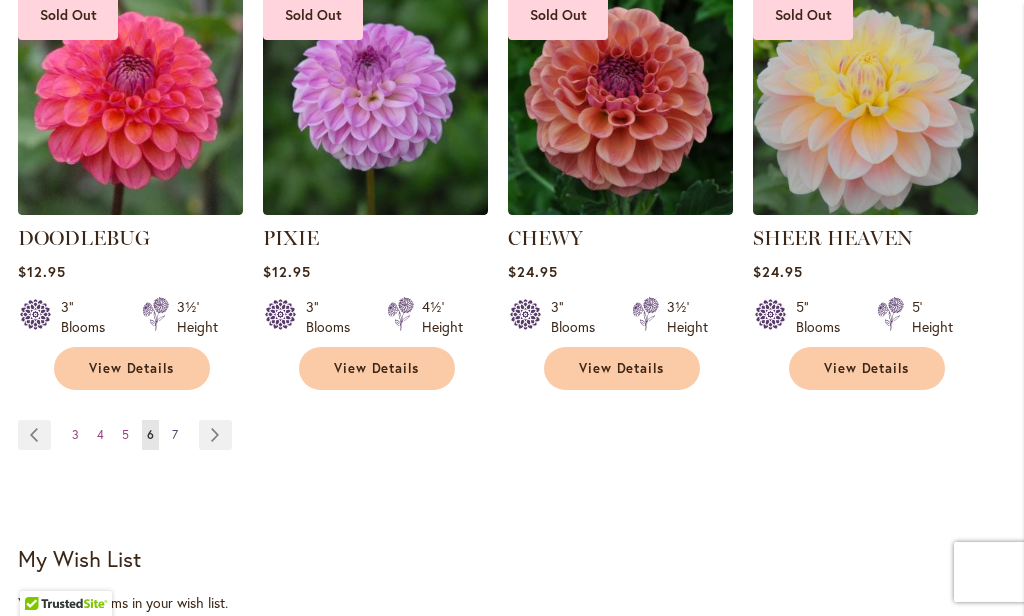 click on "7" at bounding box center [175, 434] 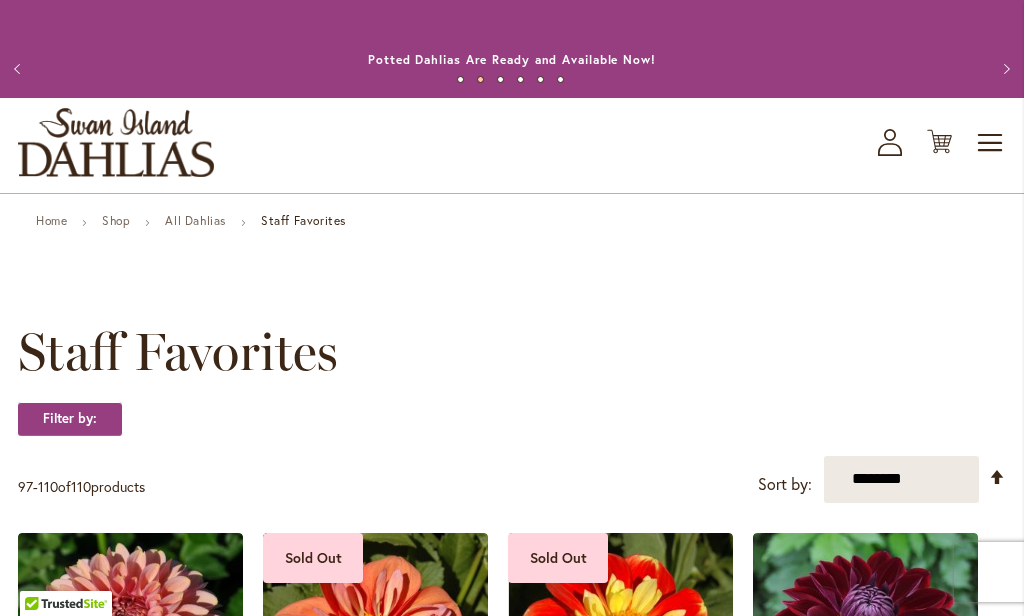 scroll, scrollTop: 0, scrollLeft: 0, axis: both 